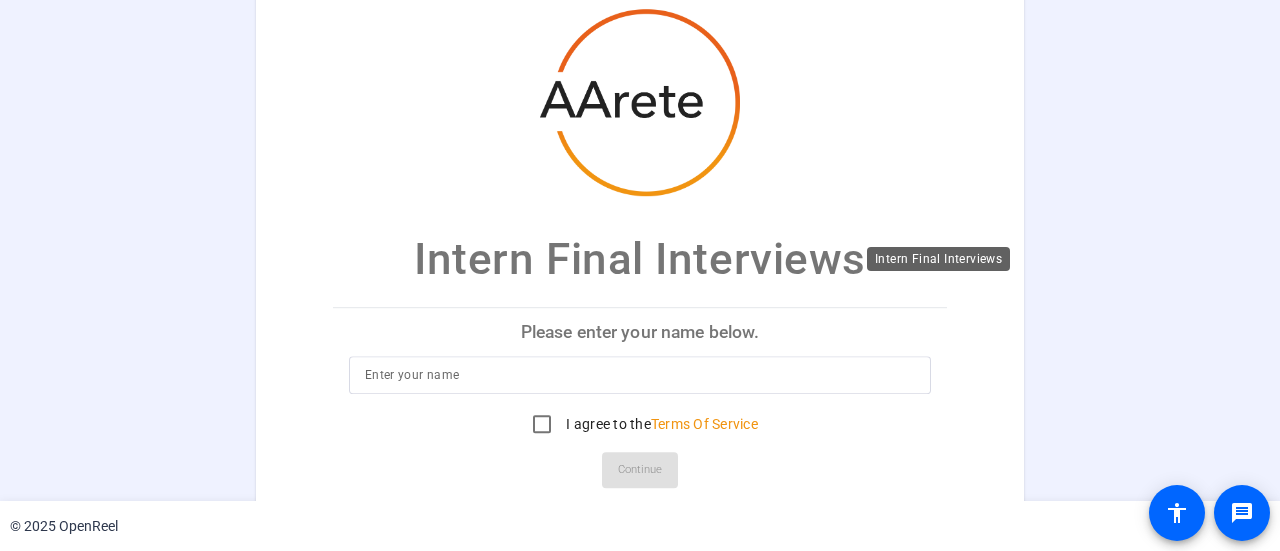 scroll, scrollTop: 0, scrollLeft: 0, axis: both 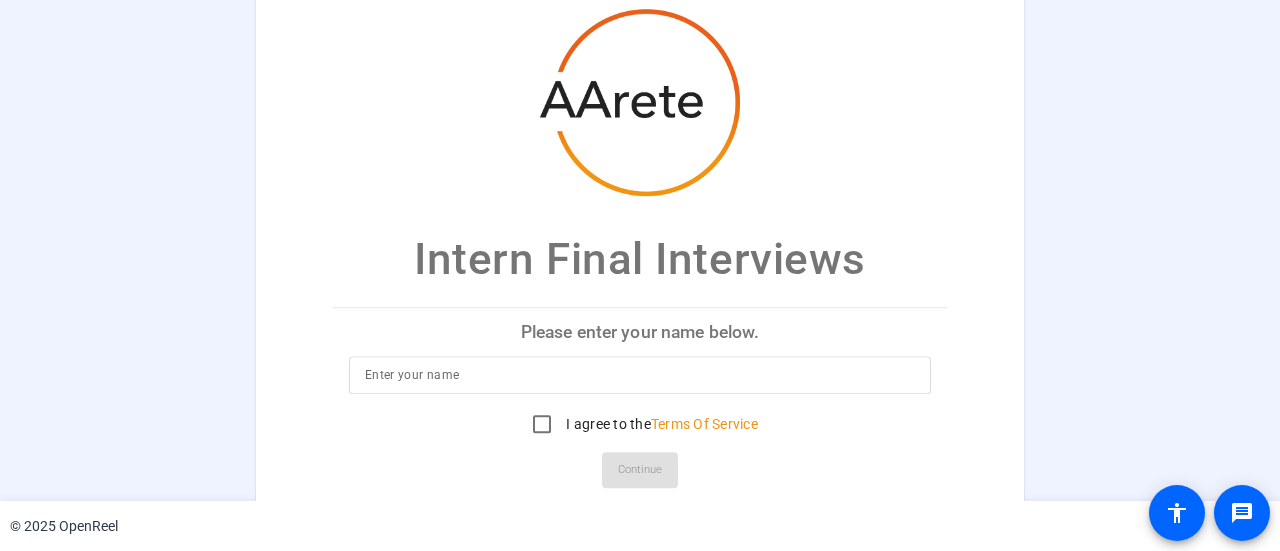 click on "Please enter your name below." 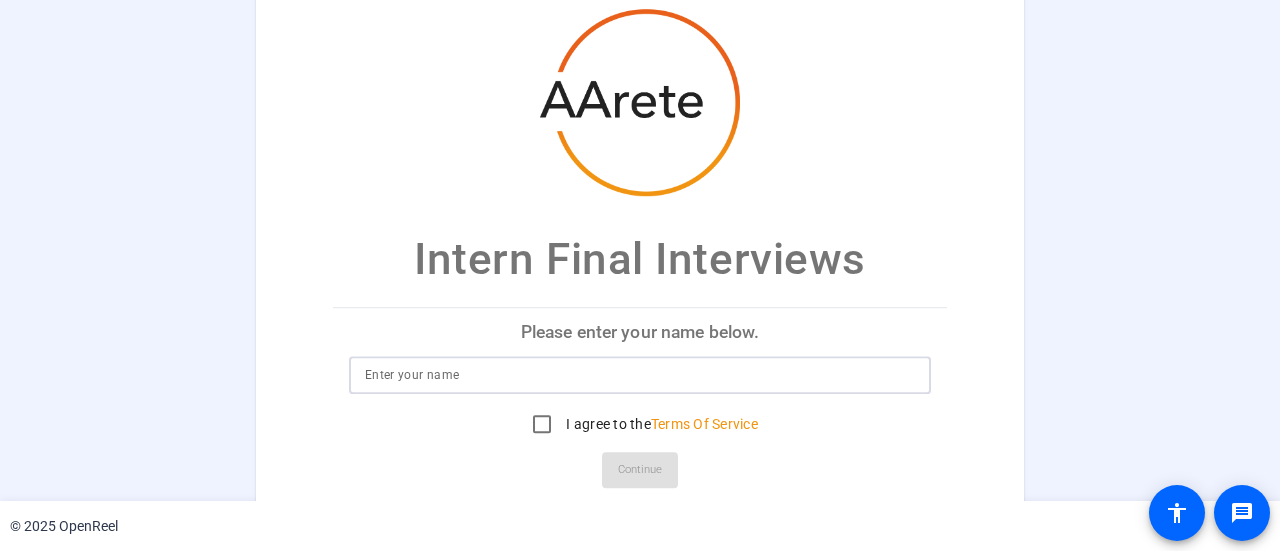 click at bounding box center (640, 375) 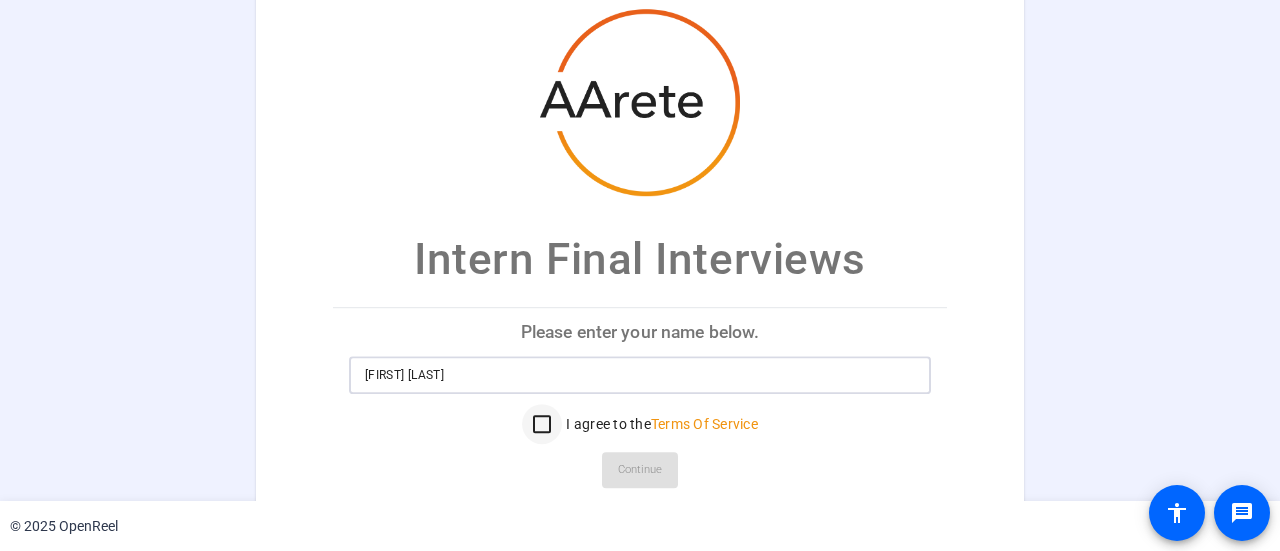 type on "[FIRST] [LAST]" 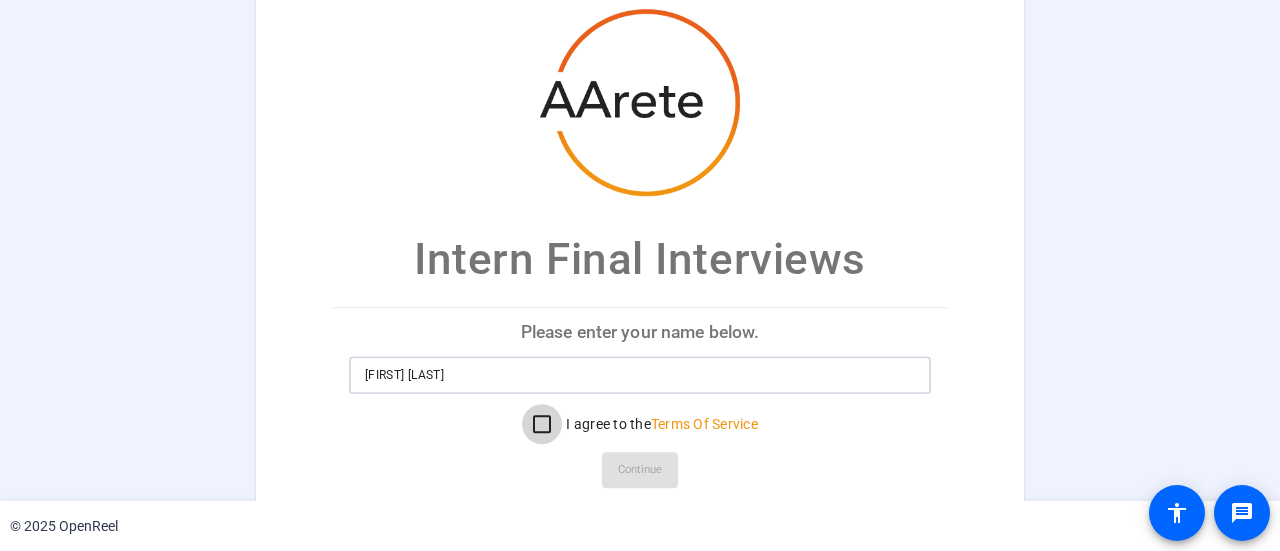 click on "I agree to the  Terms Of Service" at bounding box center (542, 424) 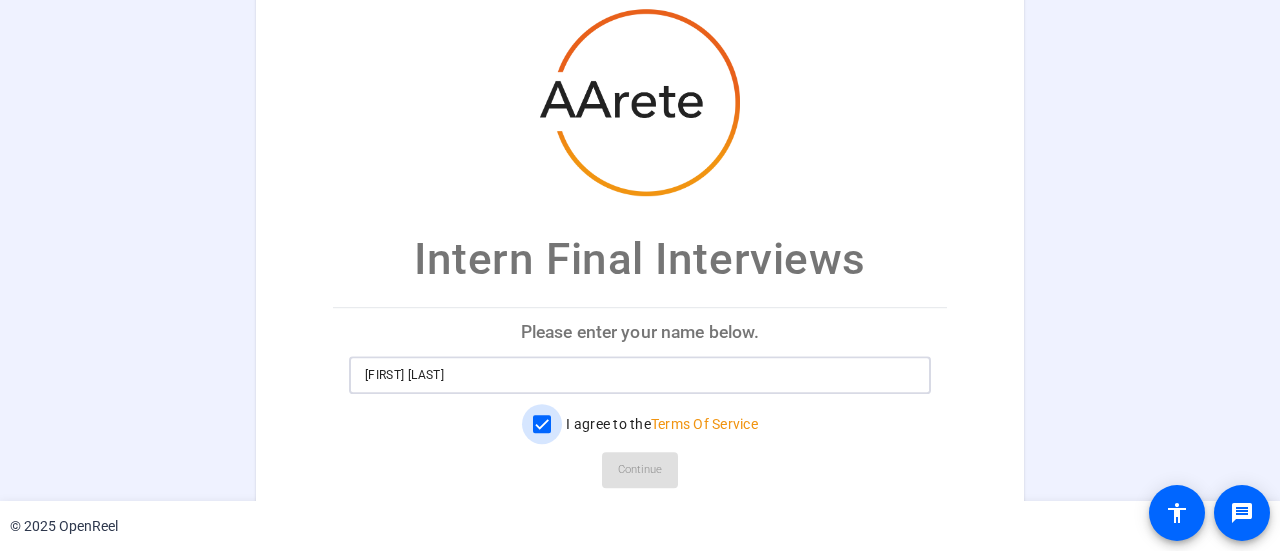 checkbox on "true" 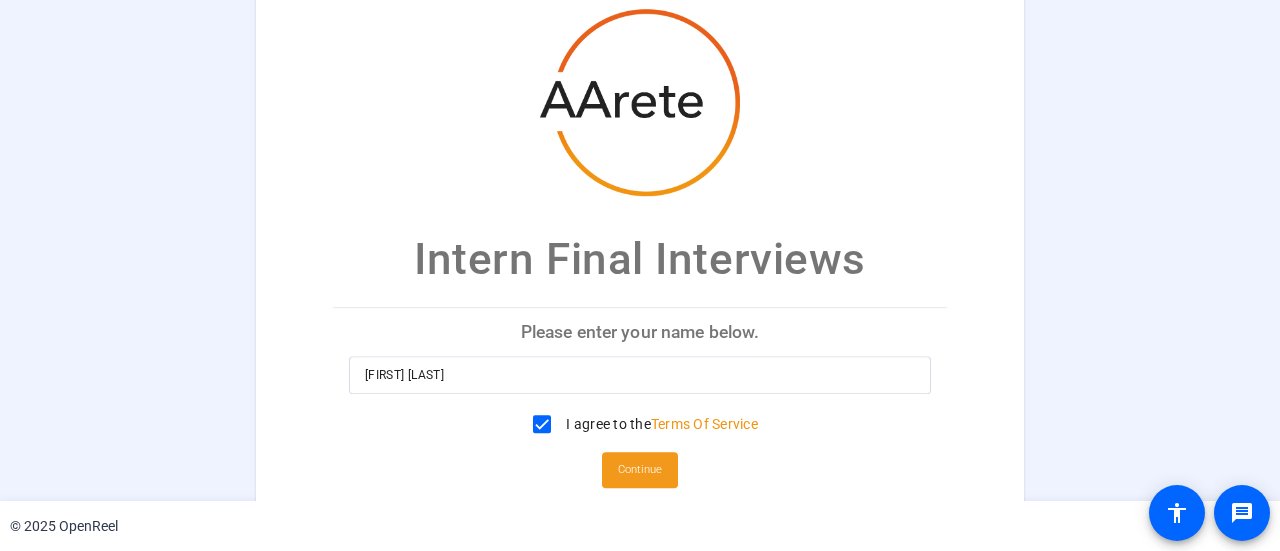 click on "Continue" 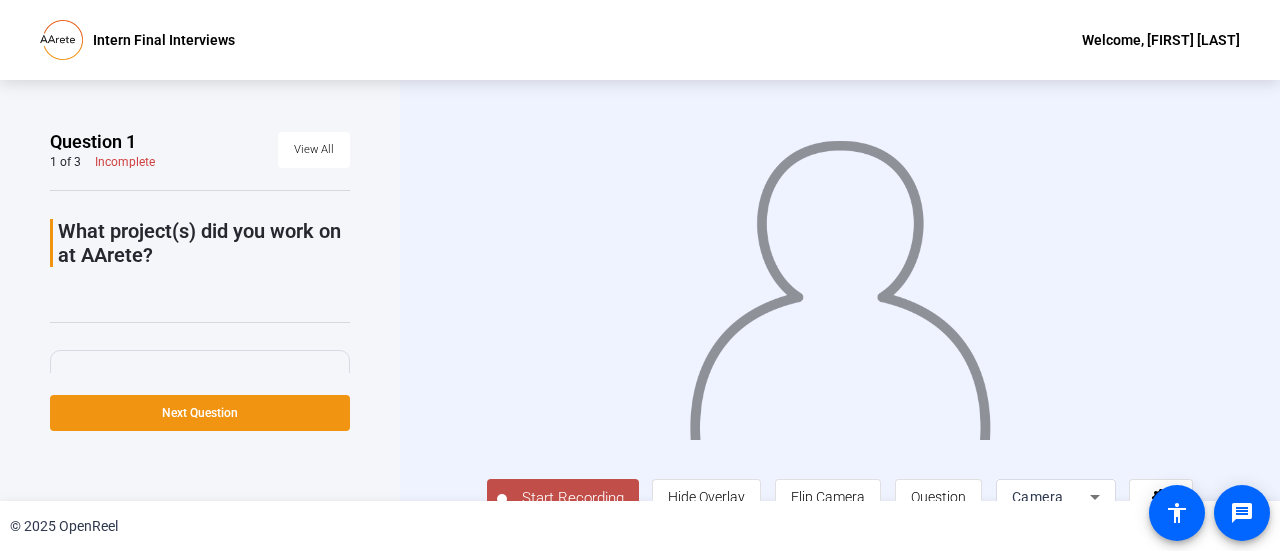 scroll, scrollTop: 34, scrollLeft: 0, axis: vertical 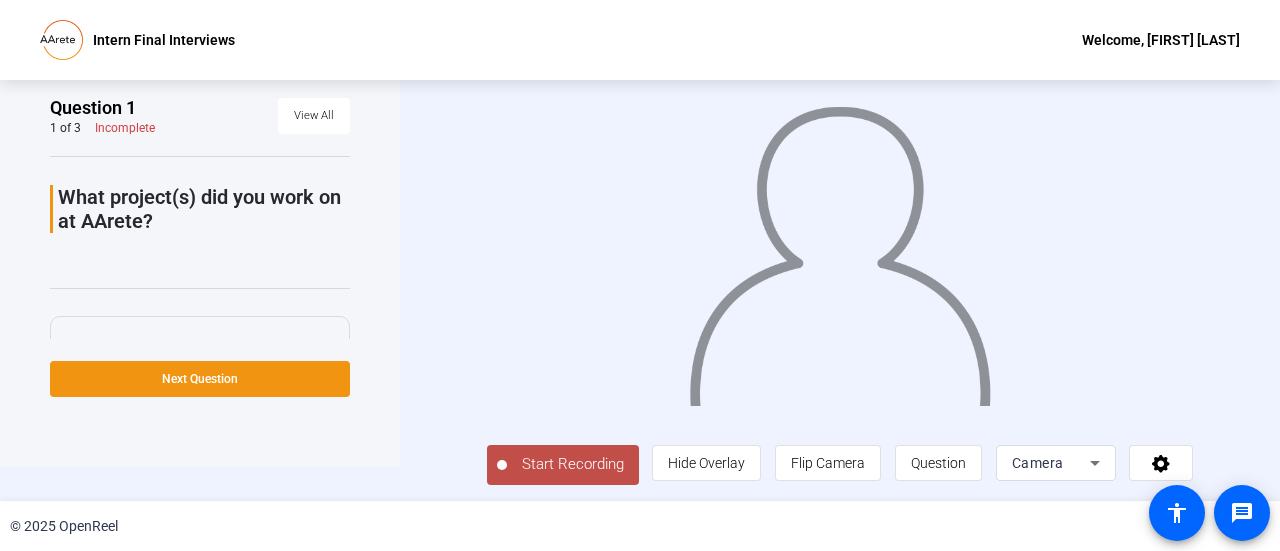 click on "Start Recording" 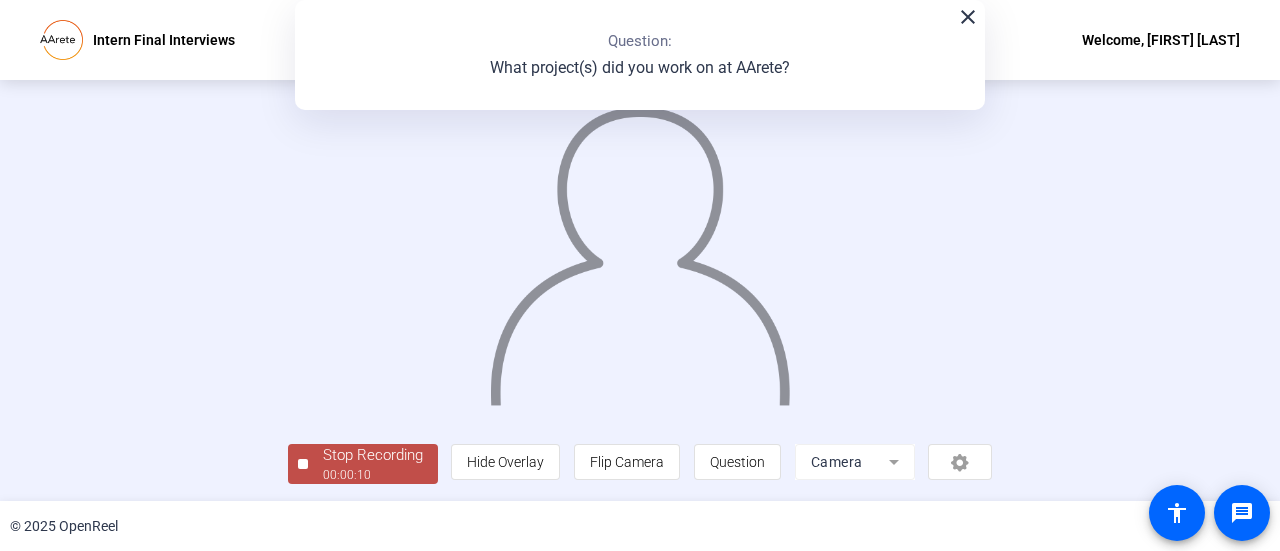click on "close" 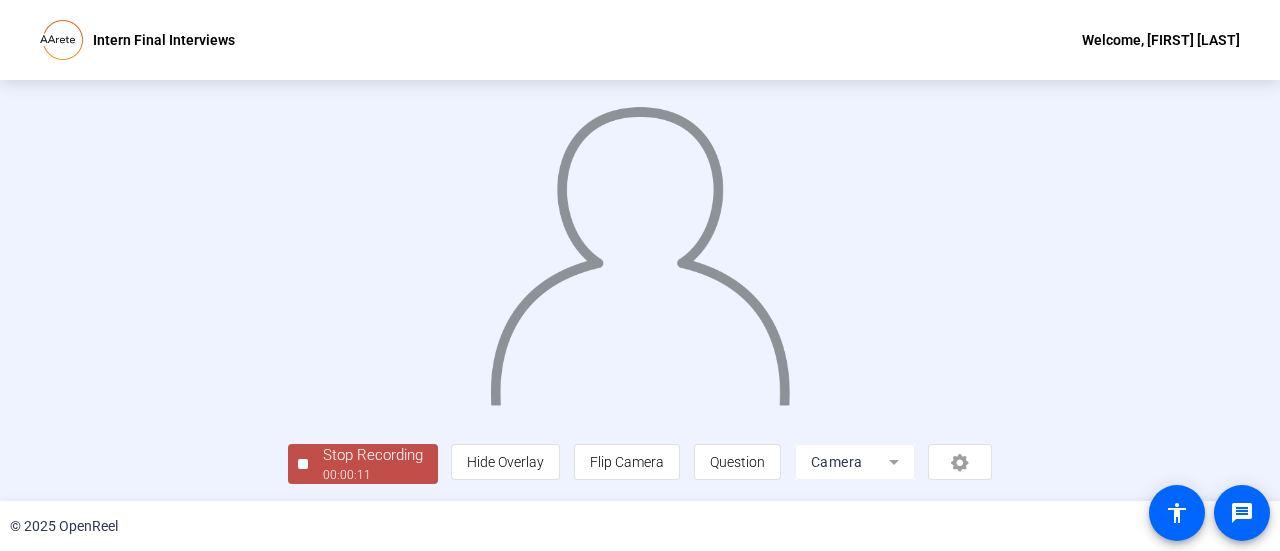 click on "Stop Recording" 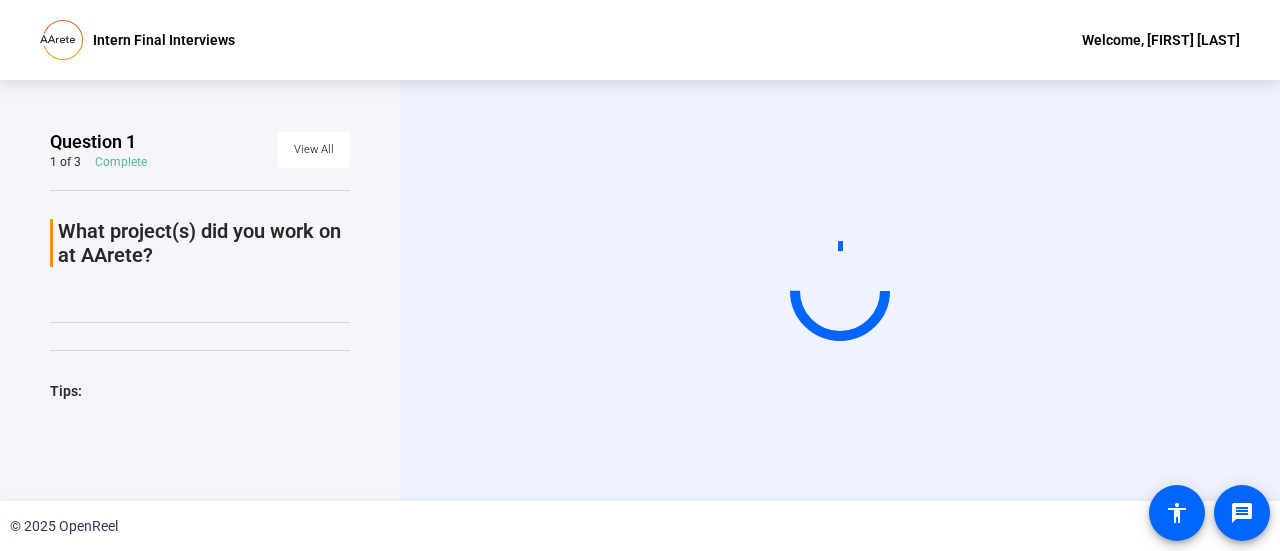 scroll, scrollTop: 0, scrollLeft: 0, axis: both 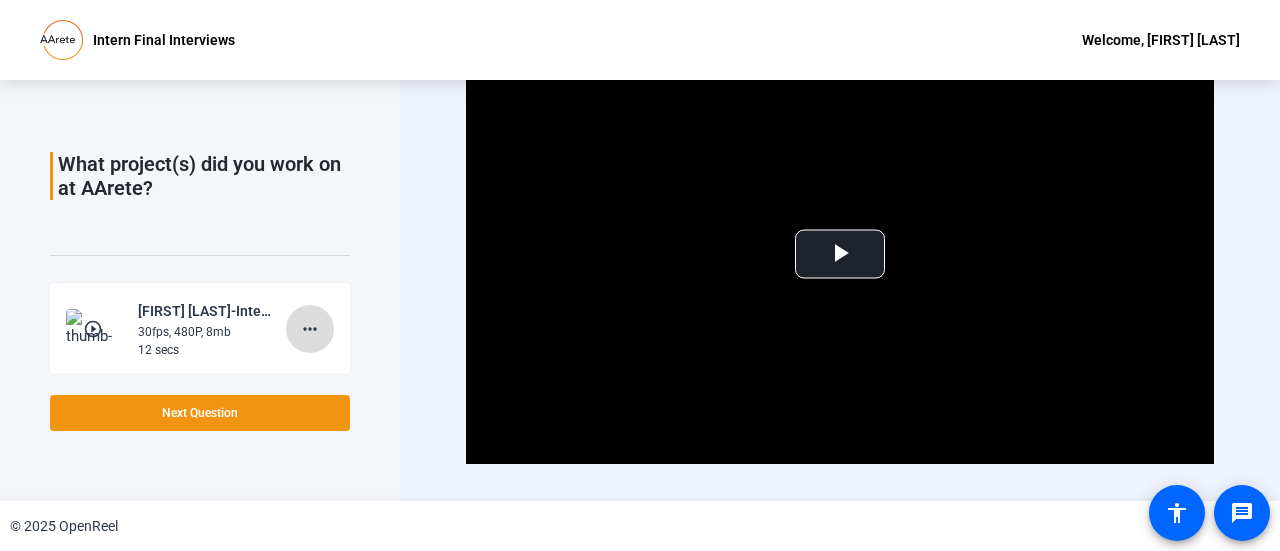 click on "more_horiz" 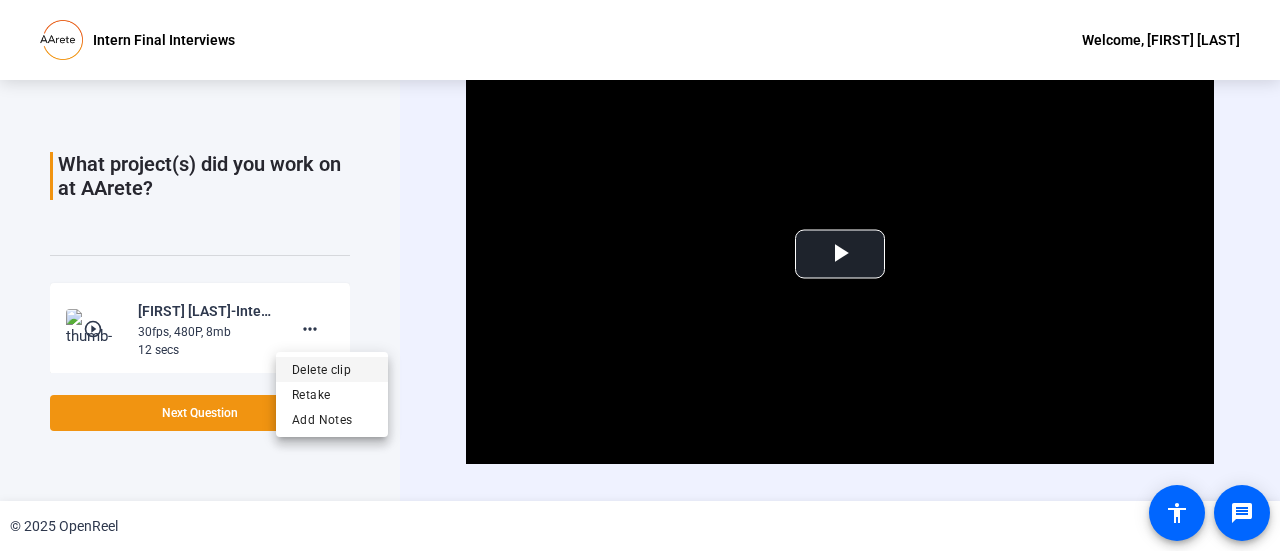 click on "Delete clip" at bounding box center [332, 370] 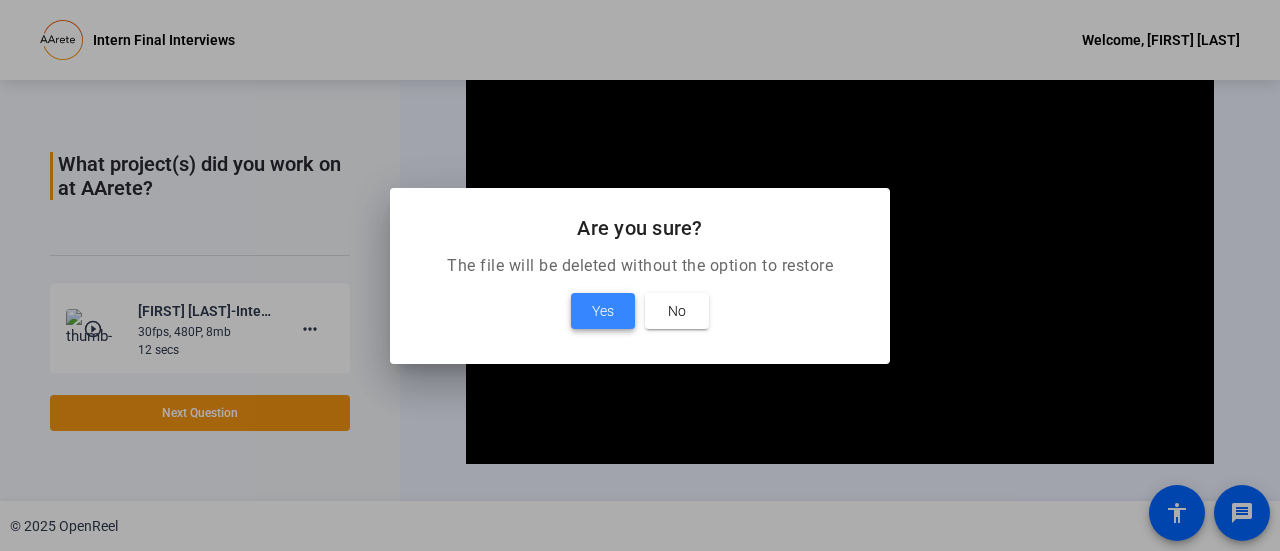 click on "Yes" at bounding box center (603, 311) 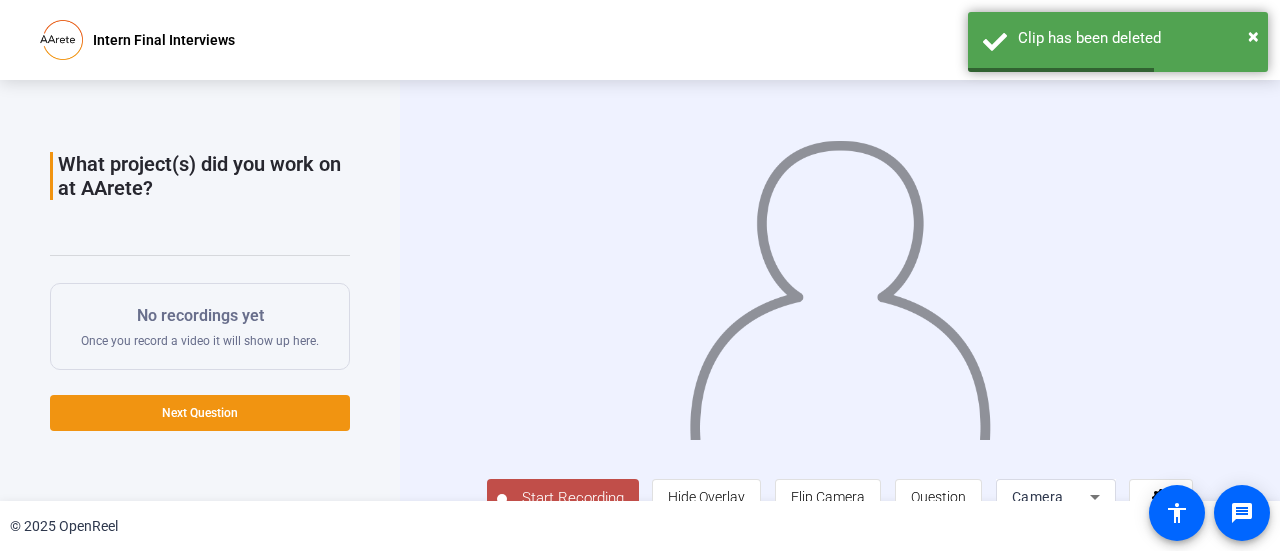 scroll, scrollTop: 44, scrollLeft: 0, axis: vertical 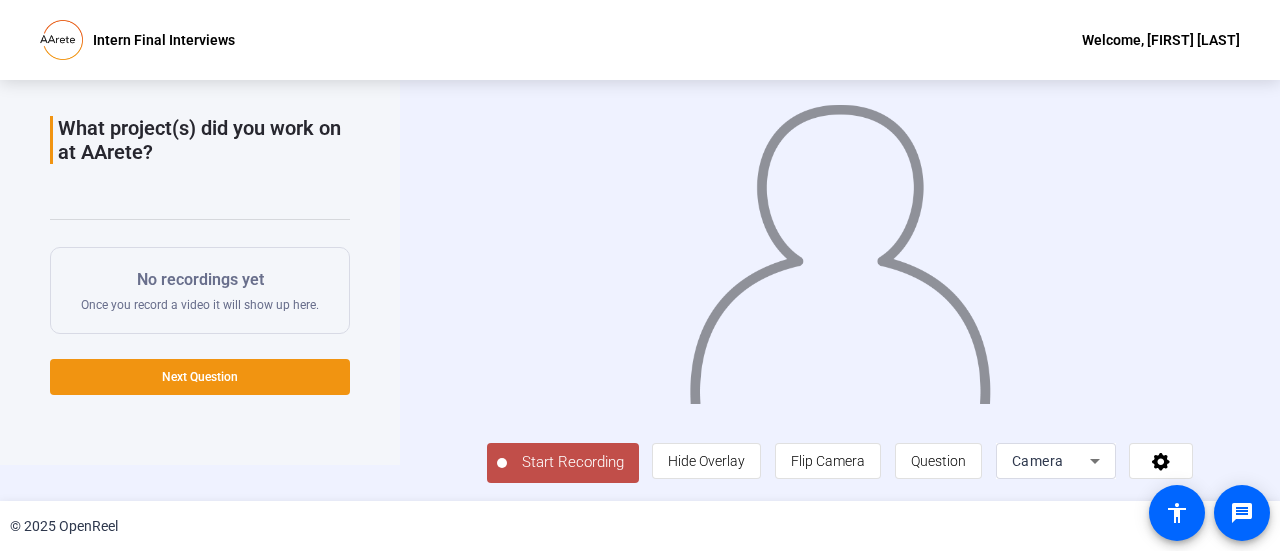 click on "Start Recording" 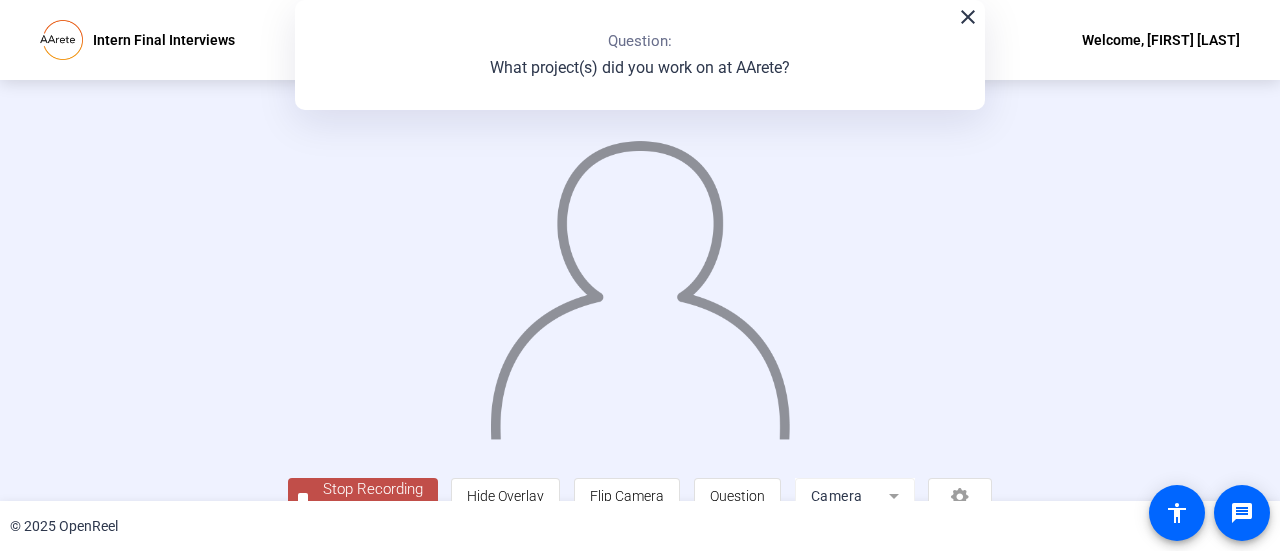 click on "close" 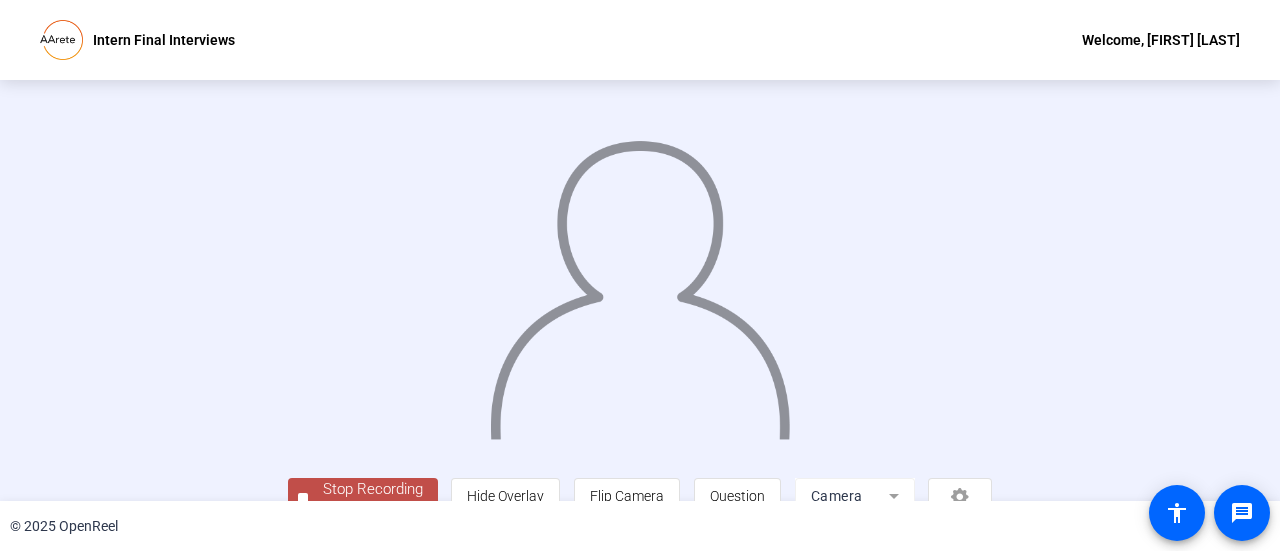 click 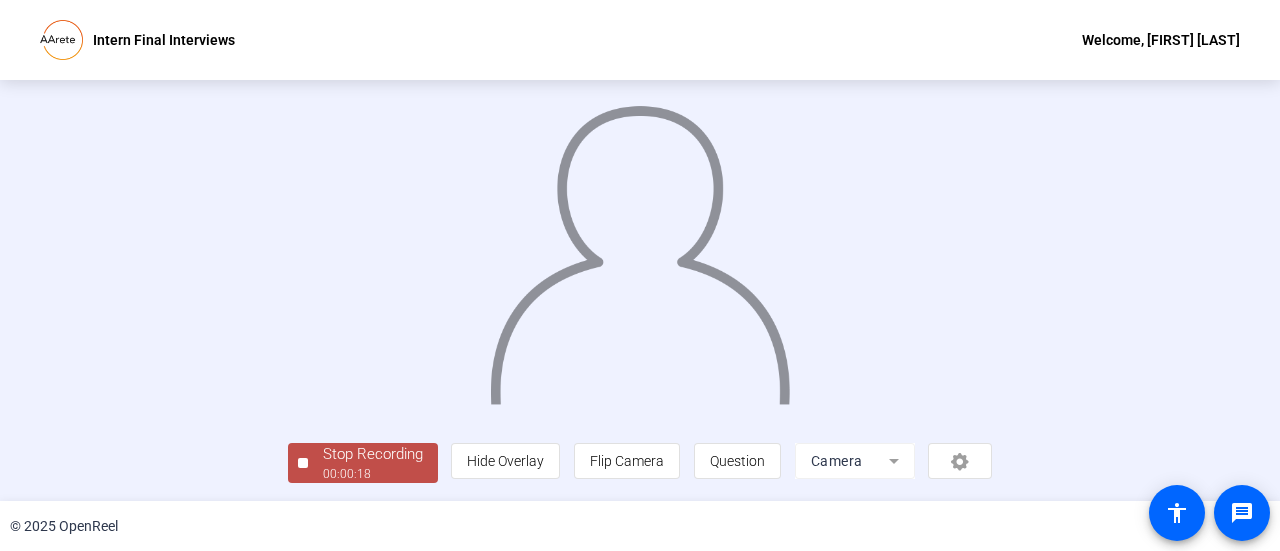 click on "00:00:18" 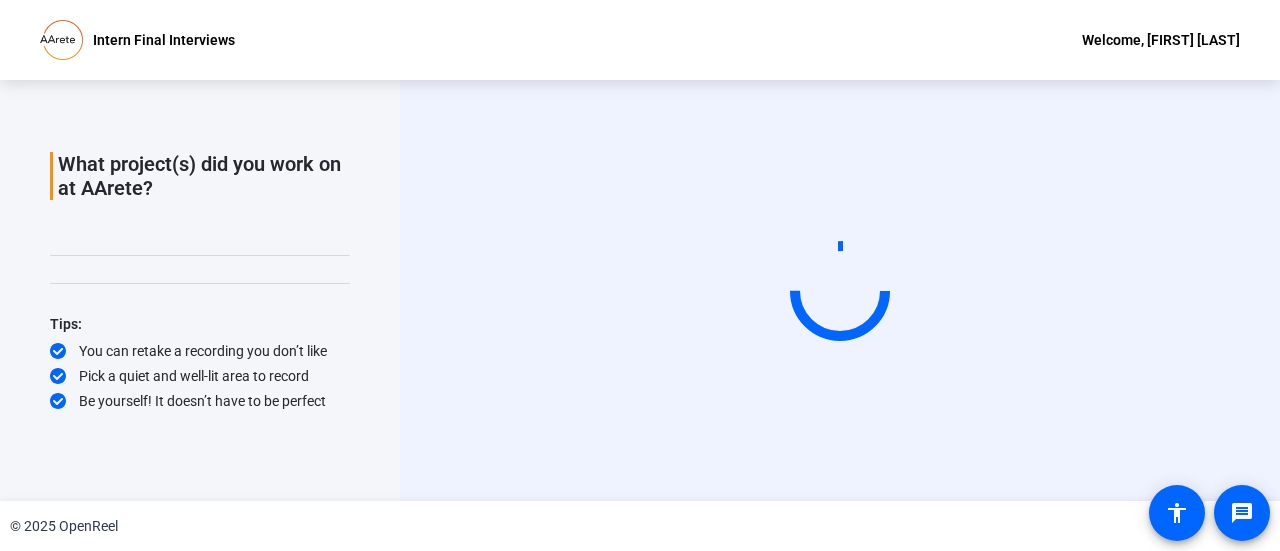 scroll, scrollTop: 0, scrollLeft: 0, axis: both 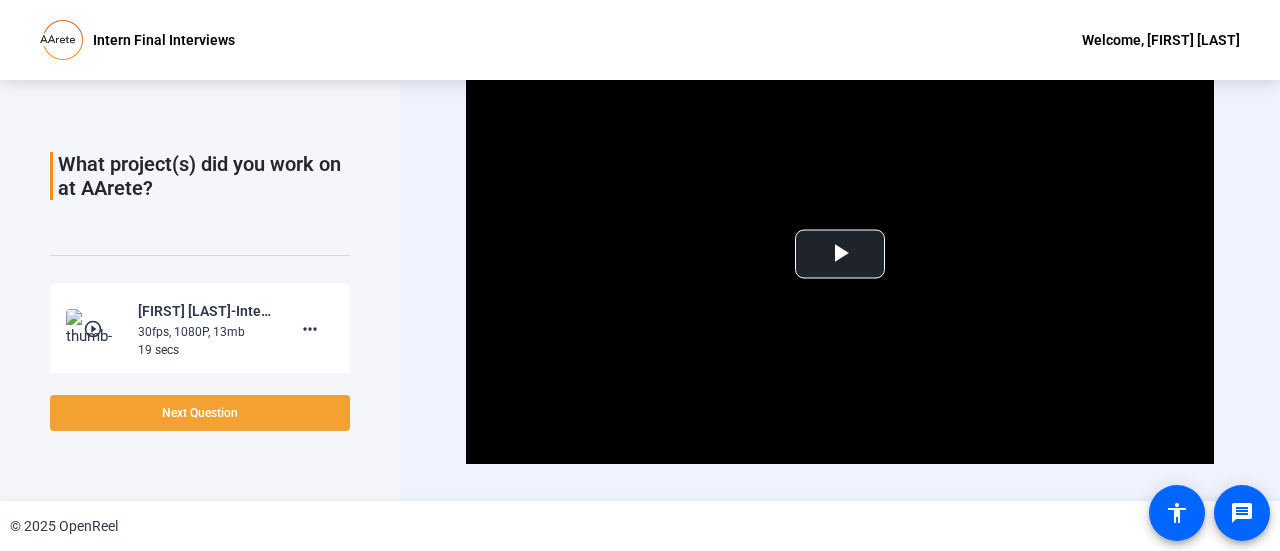 click 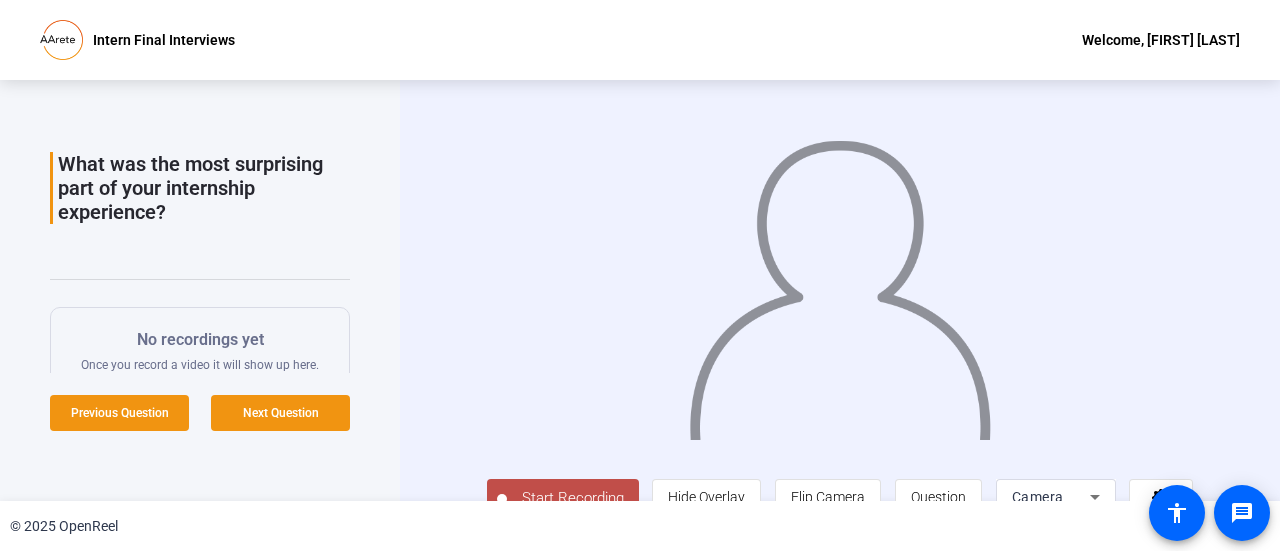 scroll, scrollTop: 44, scrollLeft: 0, axis: vertical 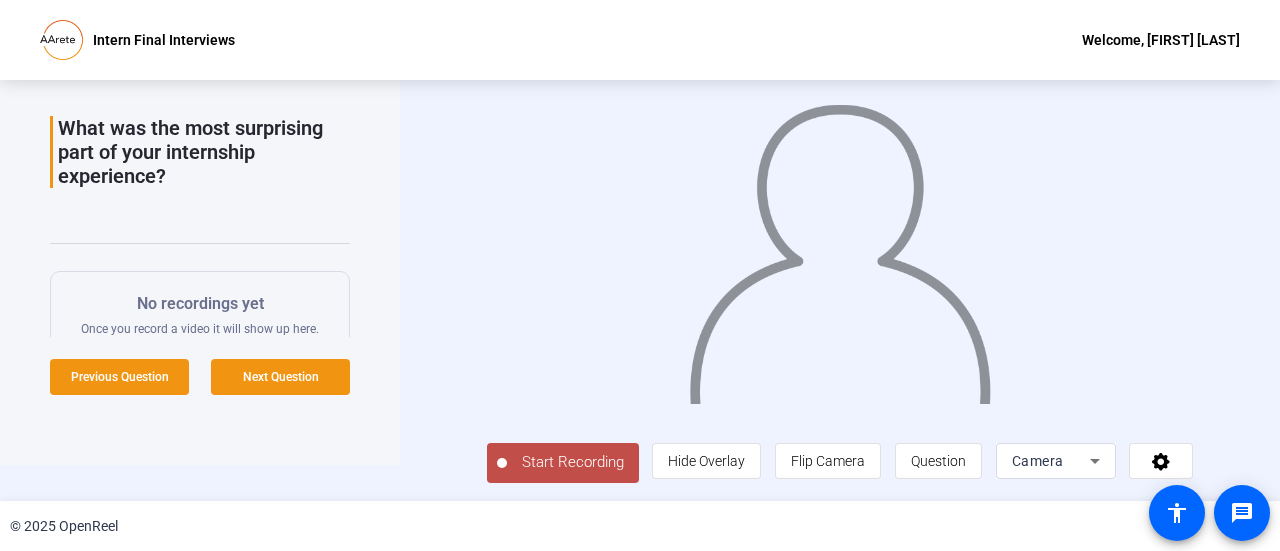 click on "Start Recording" 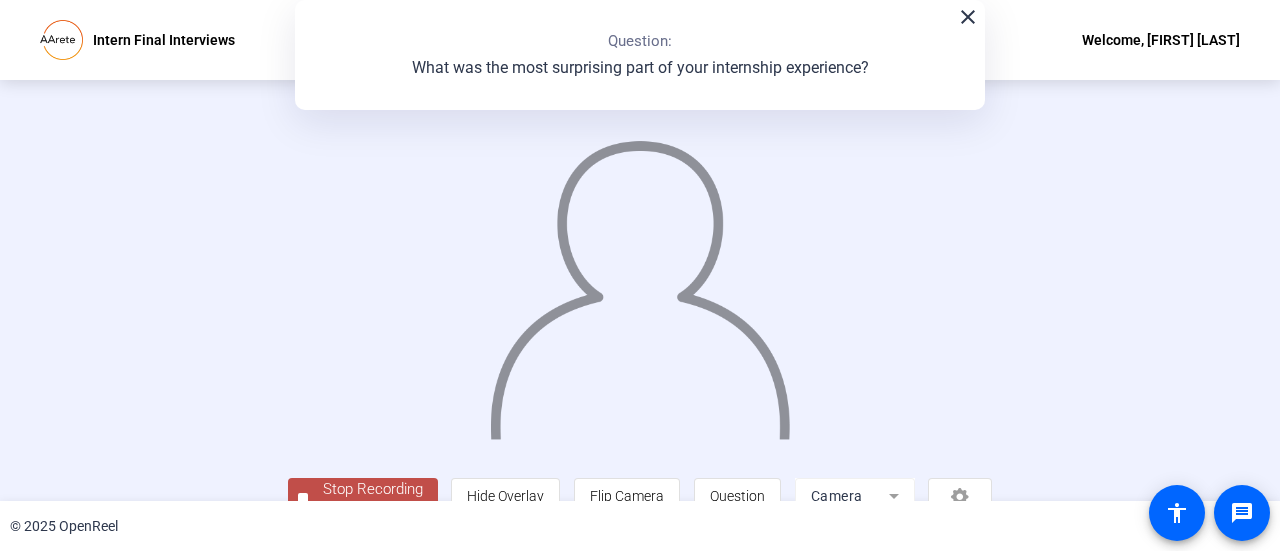 click on "close" 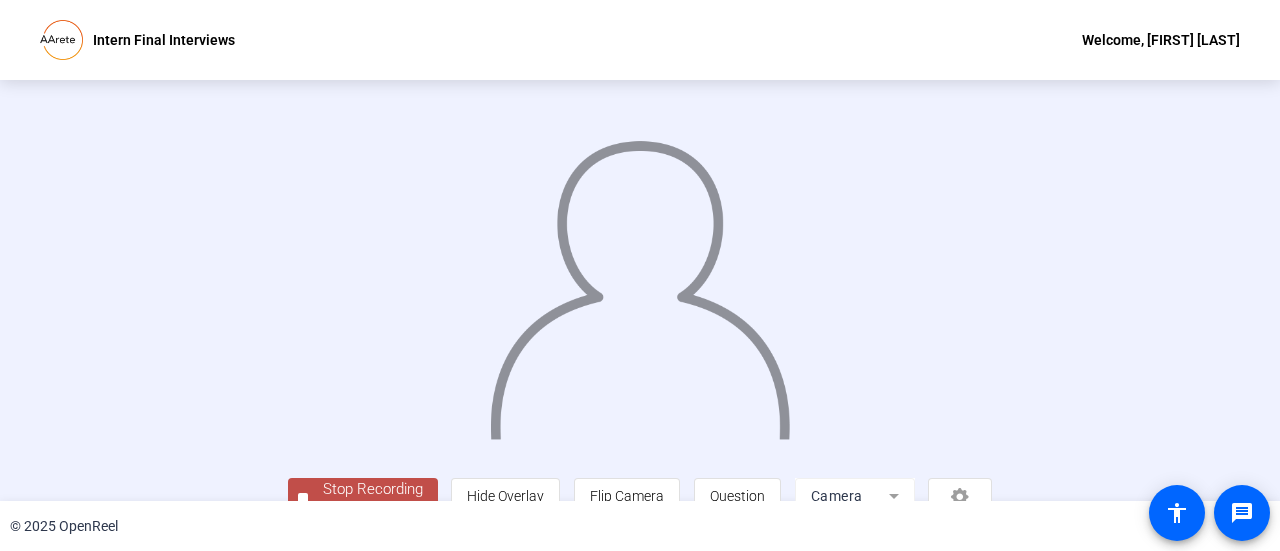 scroll, scrollTop: 140, scrollLeft: 0, axis: vertical 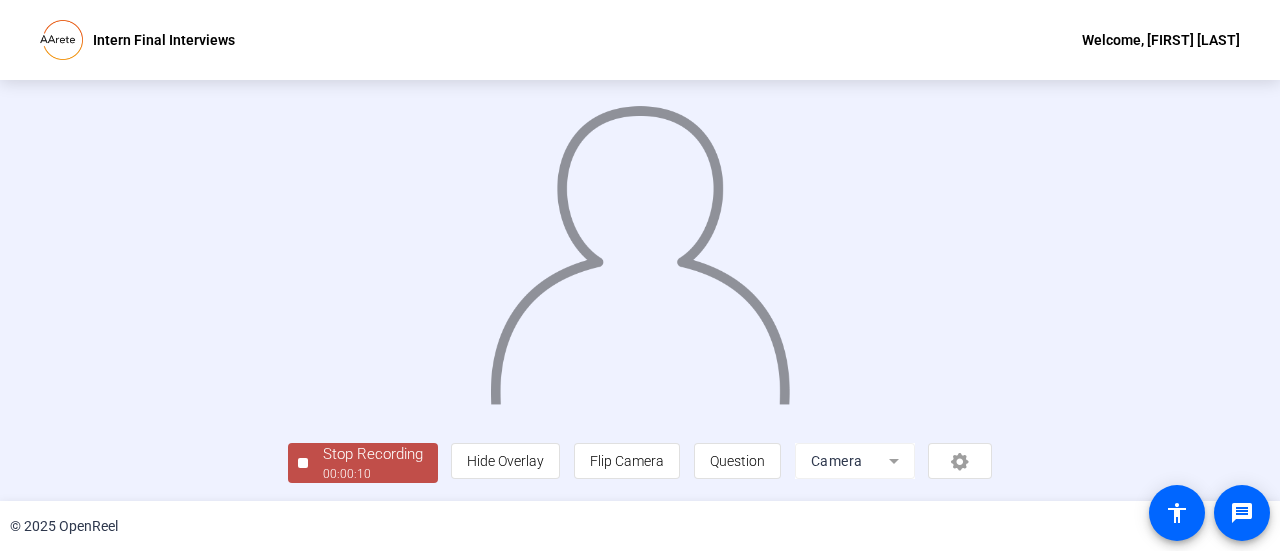 click on "Stop Recording" 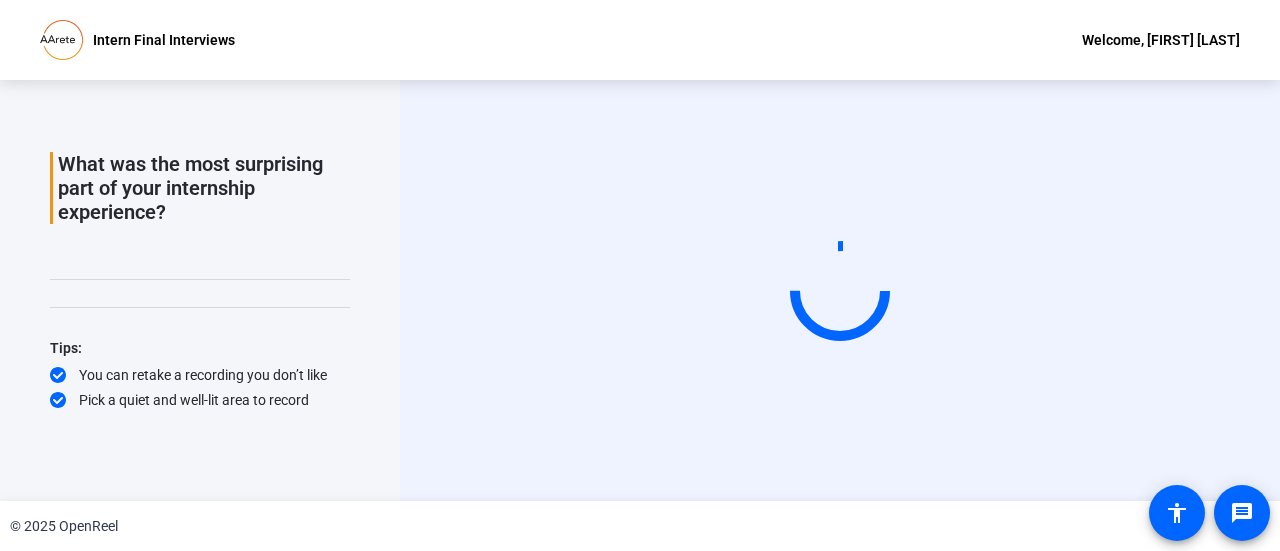 scroll, scrollTop: 0, scrollLeft: 0, axis: both 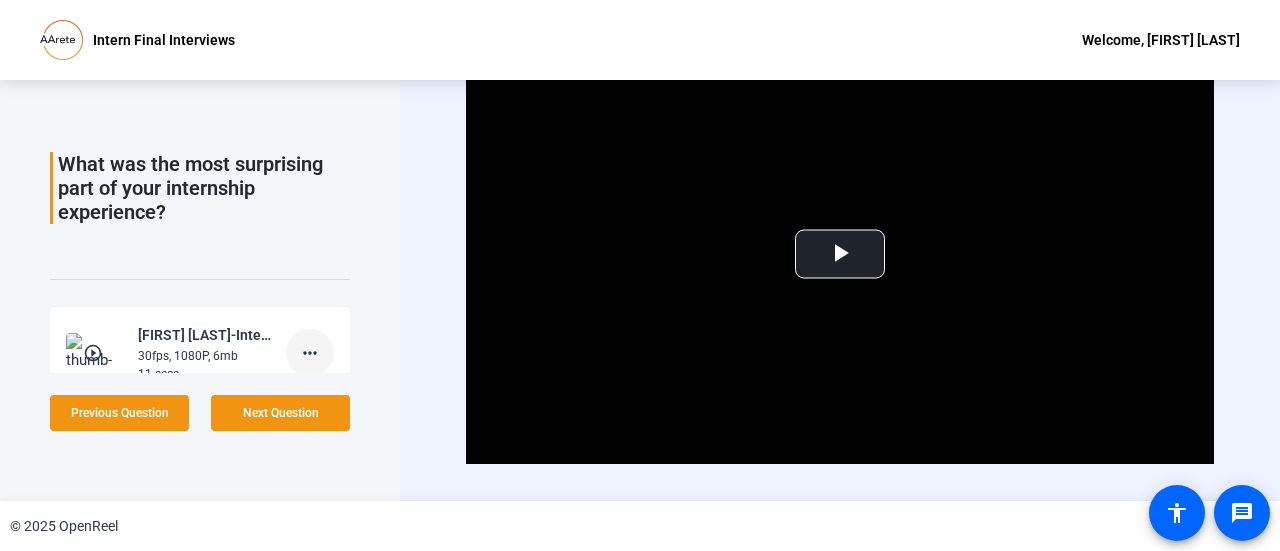 click on "more_horiz" 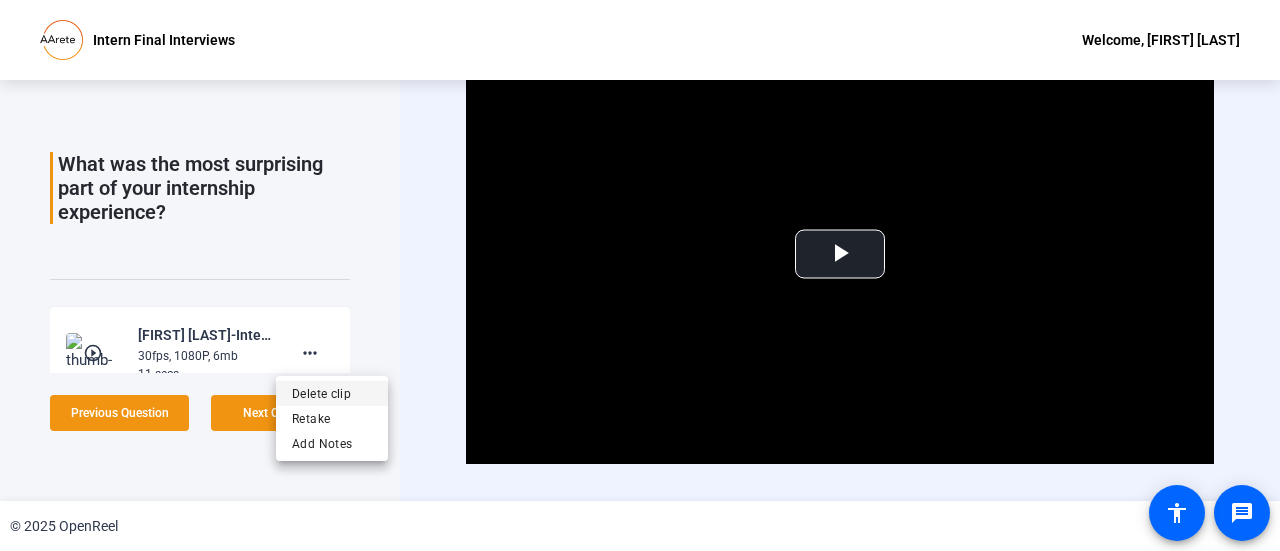 click on "Delete clip" at bounding box center [332, 394] 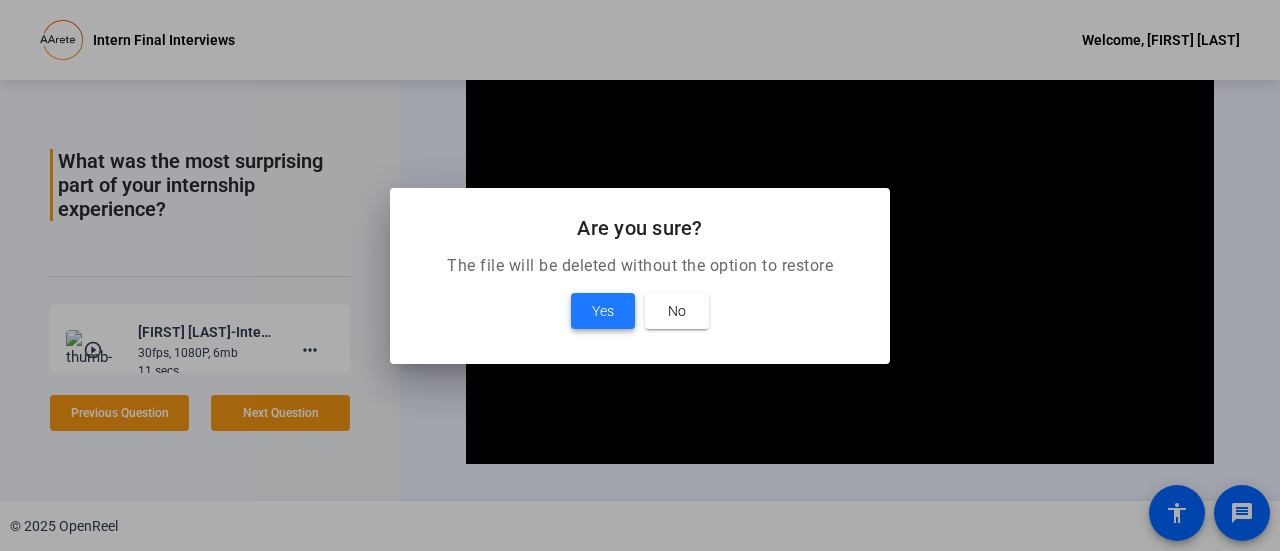 click on "Yes" at bounding box center [603, 311] 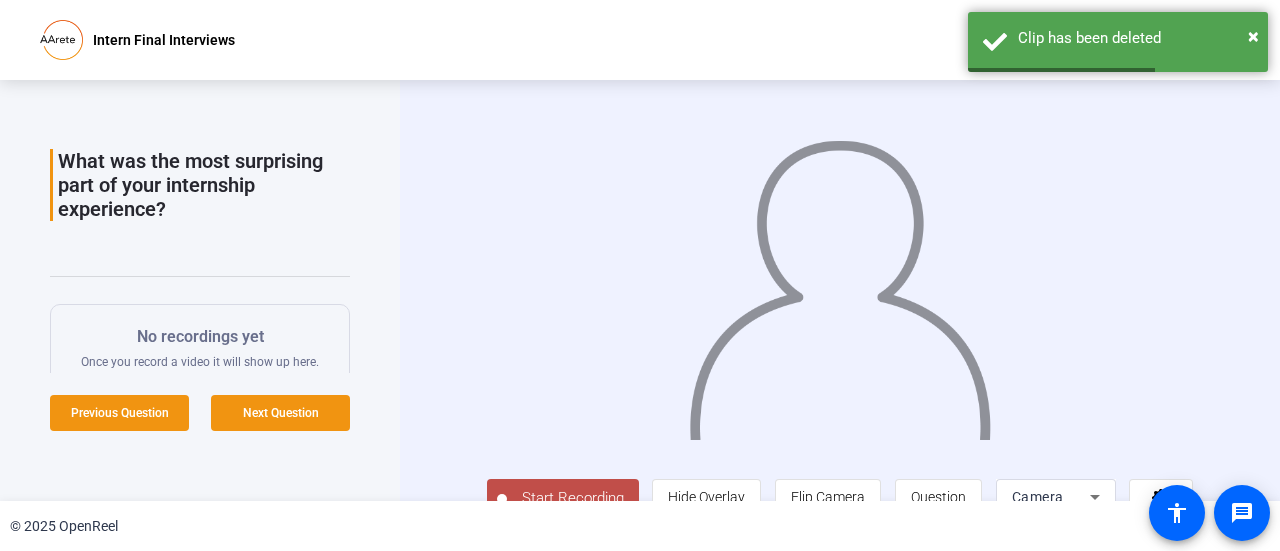 scroll, scrollTop: 44, scrollLeft: 0, axis: vertical 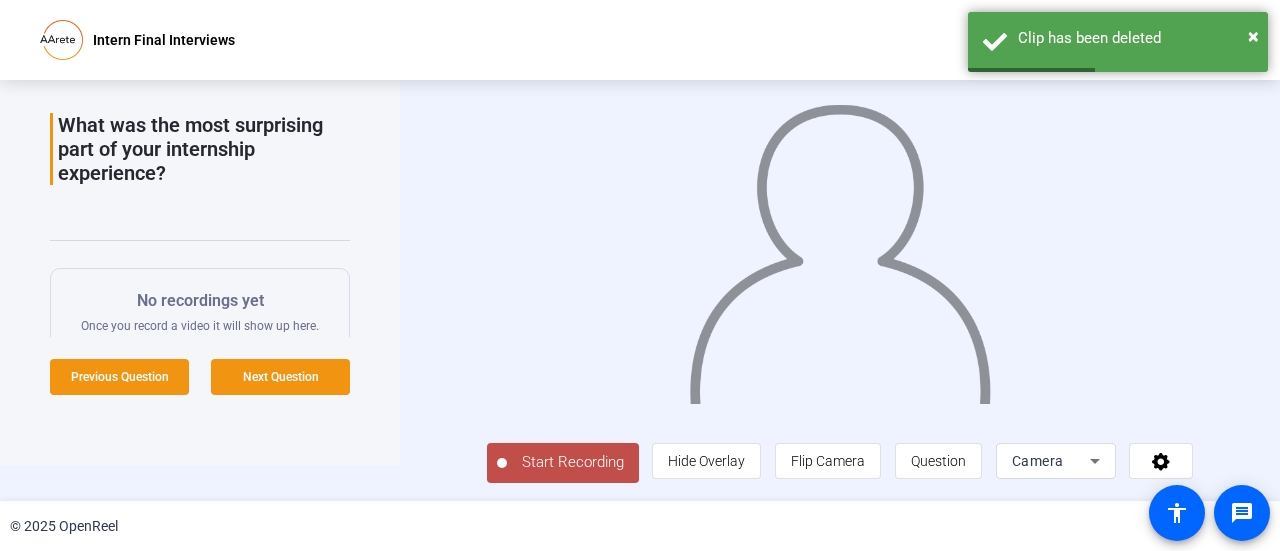 click on "Start Recording" 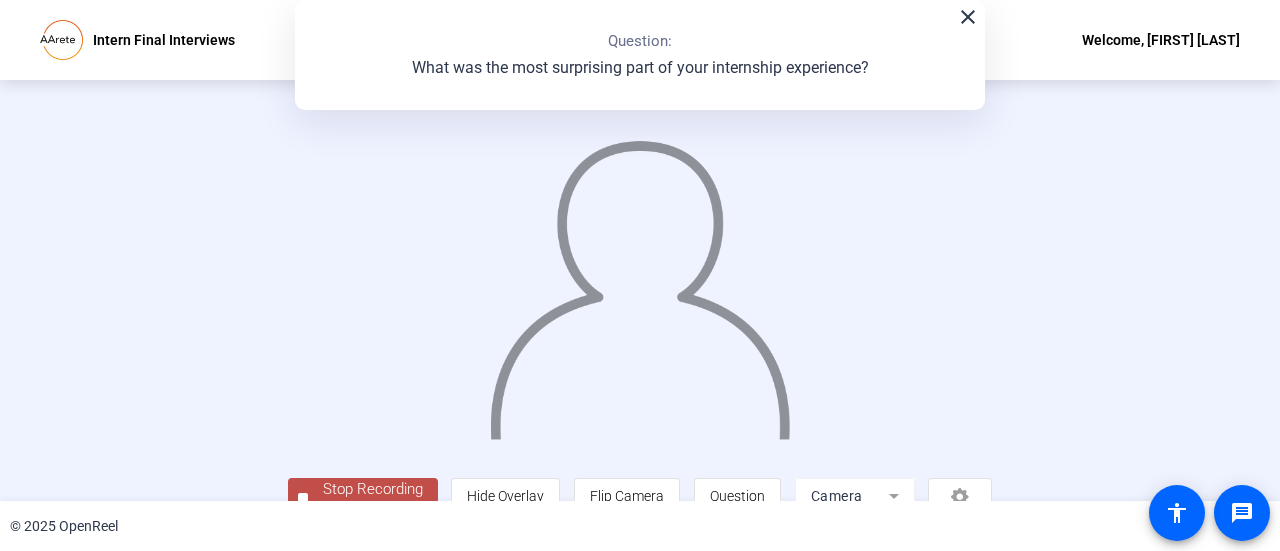 scroll, scrollTop: 140, scrollLeft: 0, axis: vertical 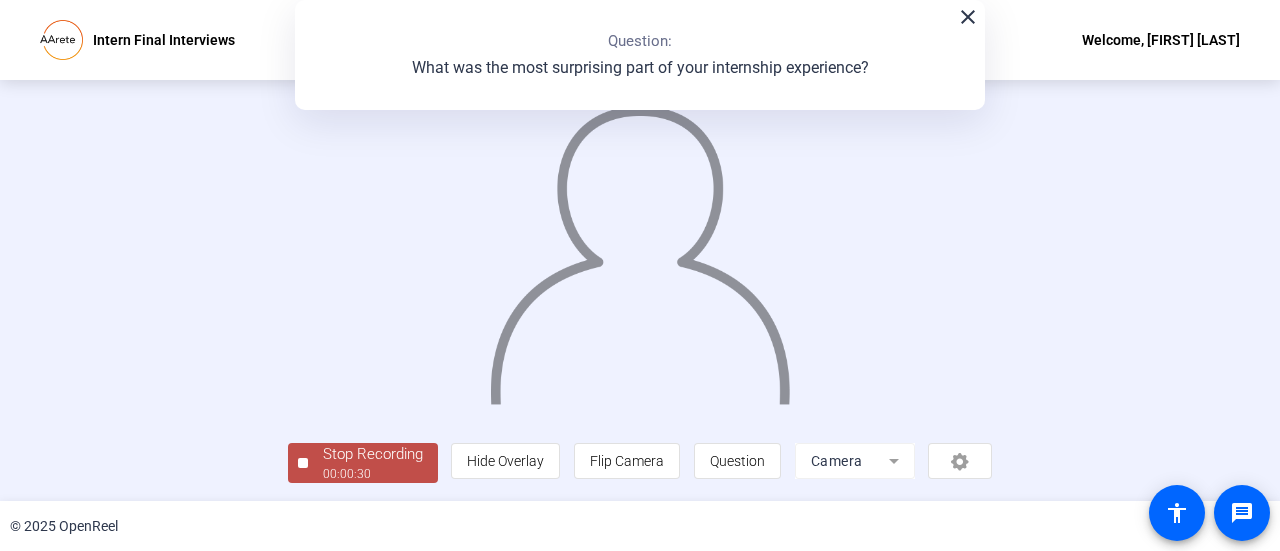 click on "Stop Recording  00:00:30  person  Hide Overlay flip Flip Camera question_mark  Question Camera" 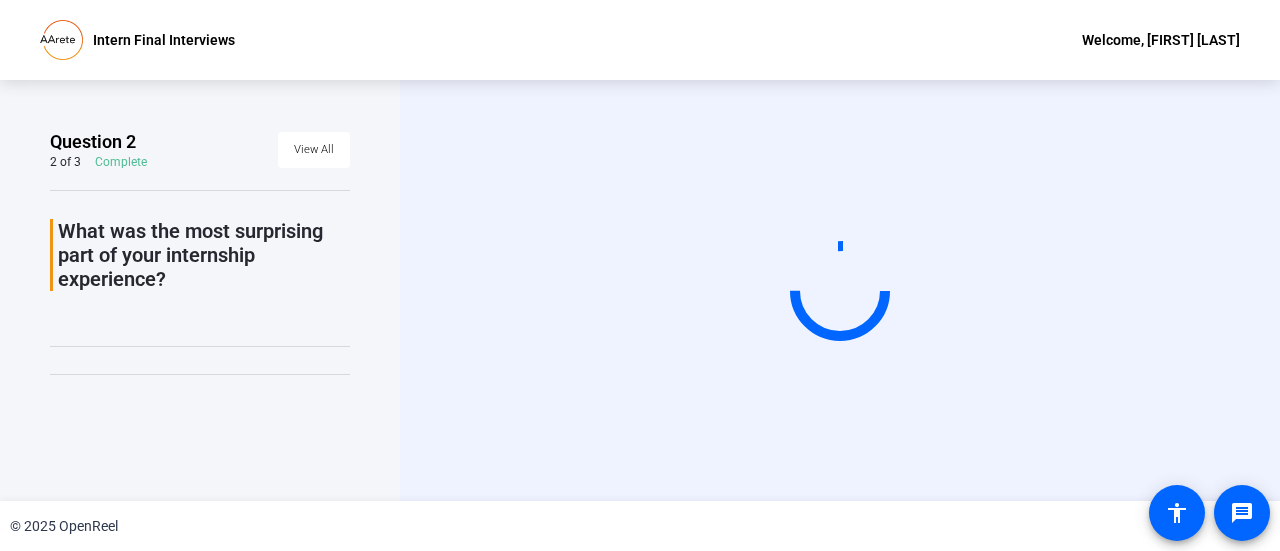 scroll, scrollTop: 91, scrollLeft: 0, axis: vertical 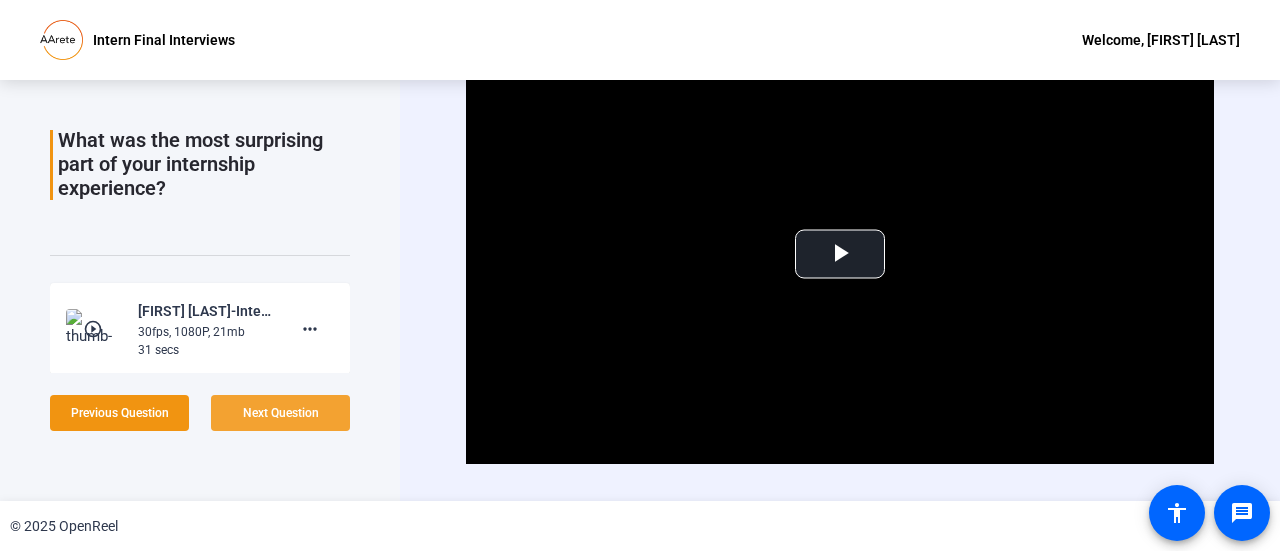 click 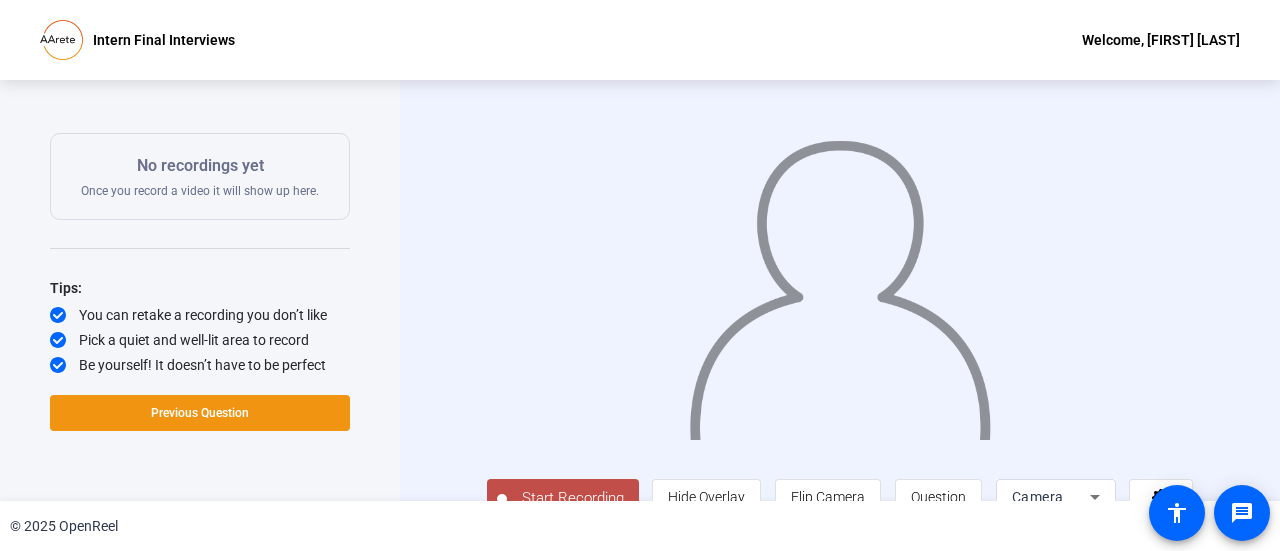 scroll, scrollTop: 0, scrollLeft: 0, axis: both 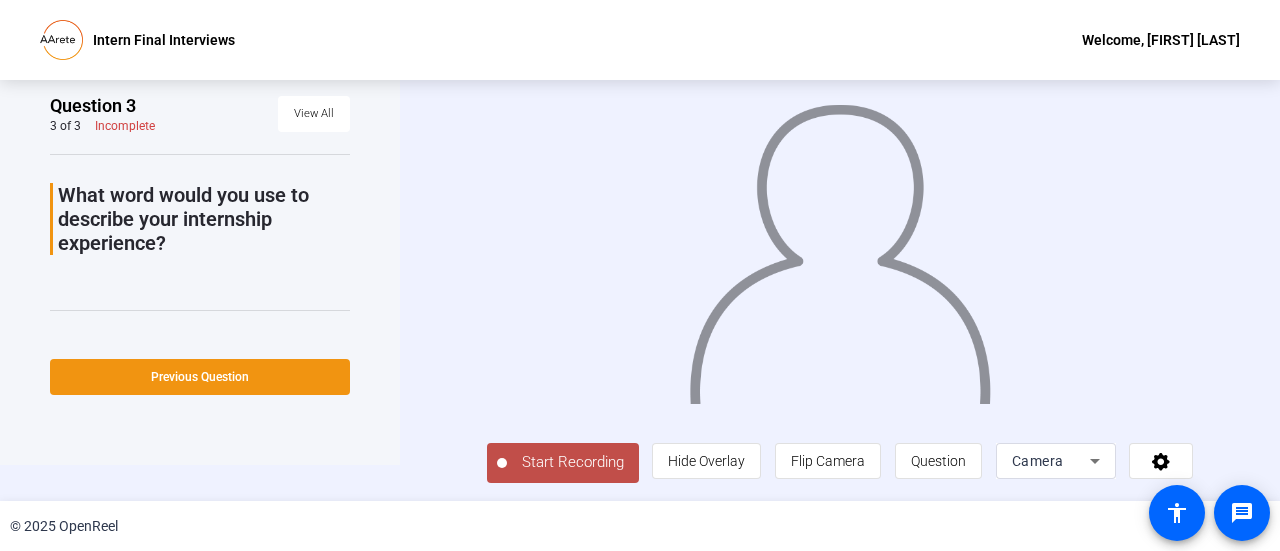 click on "Start Recording" 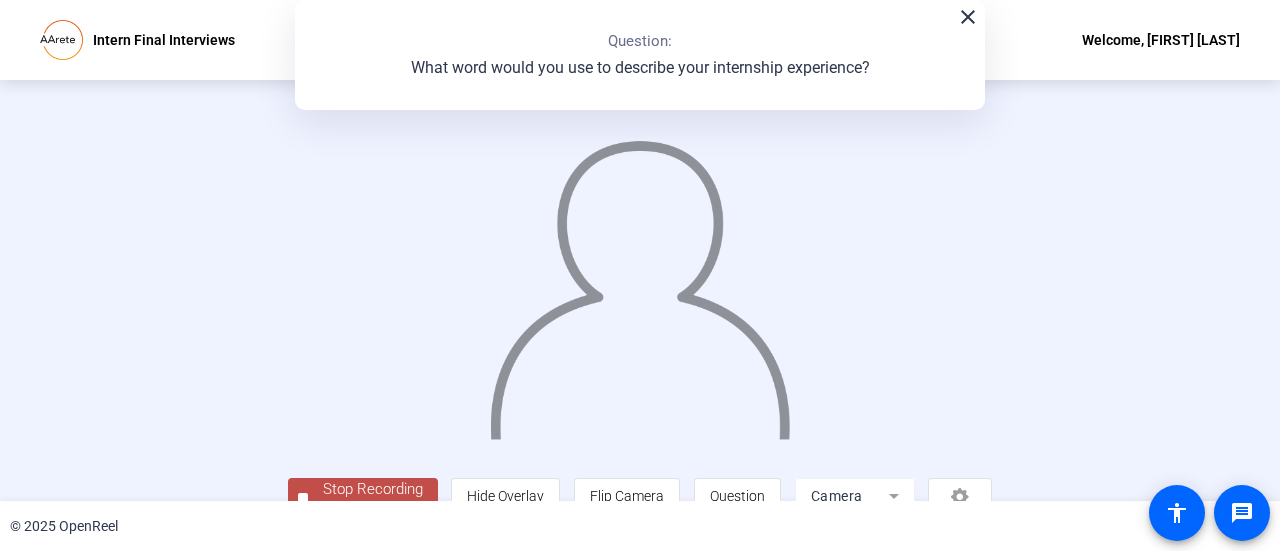 scroll, scrollTop: 140, scrollLeft: 0, axis: vertical 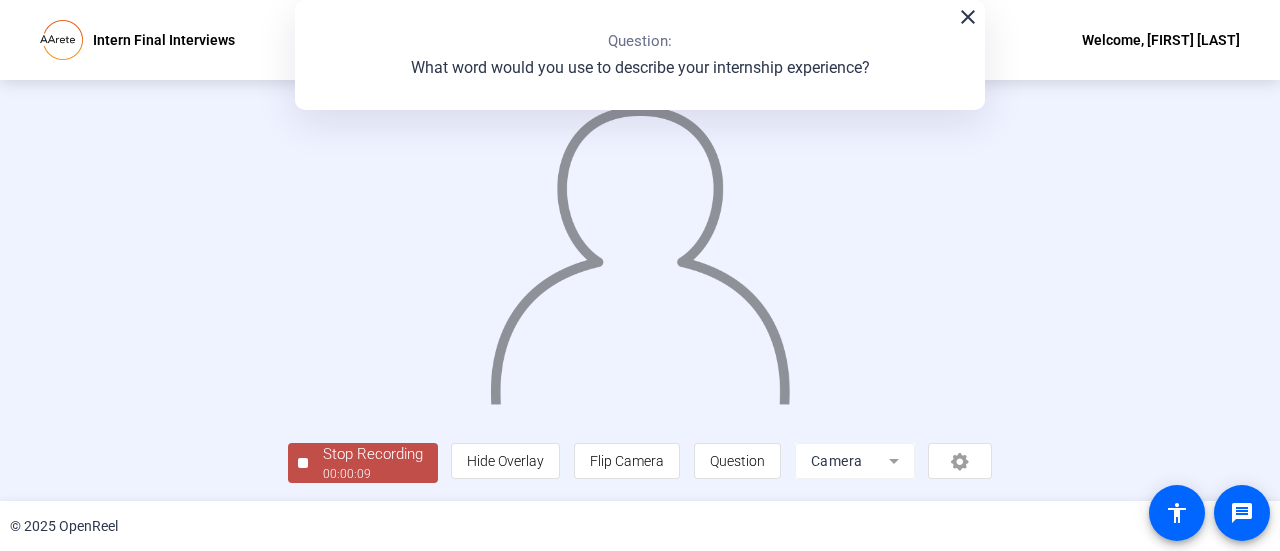 click on "00:00:09" 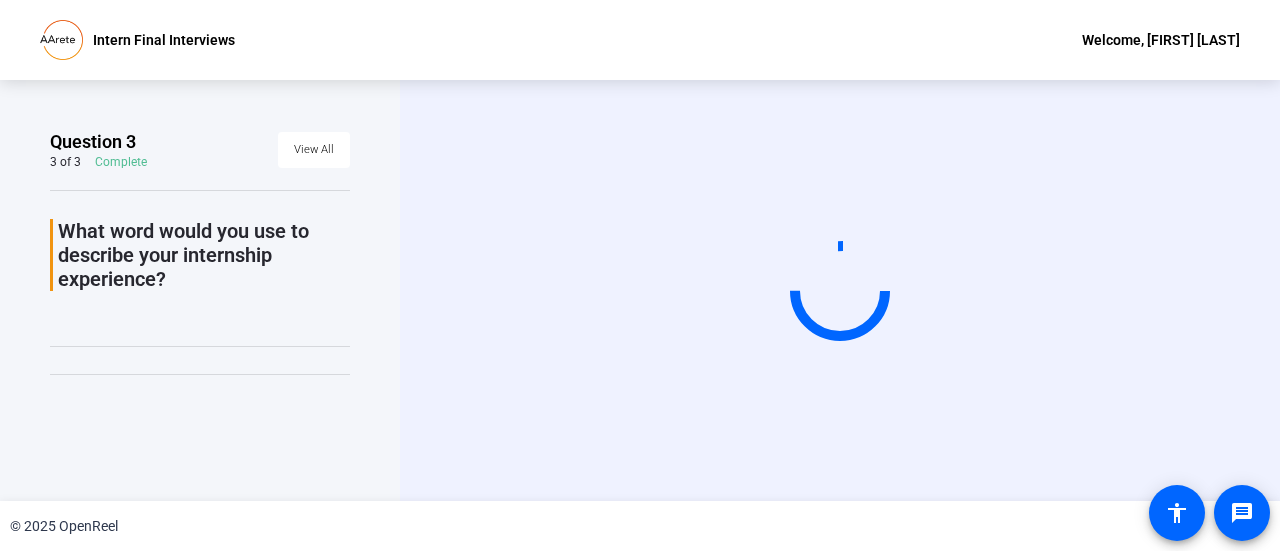 scroll, scrollTop: 0, scrollLeft: 0, axis: both 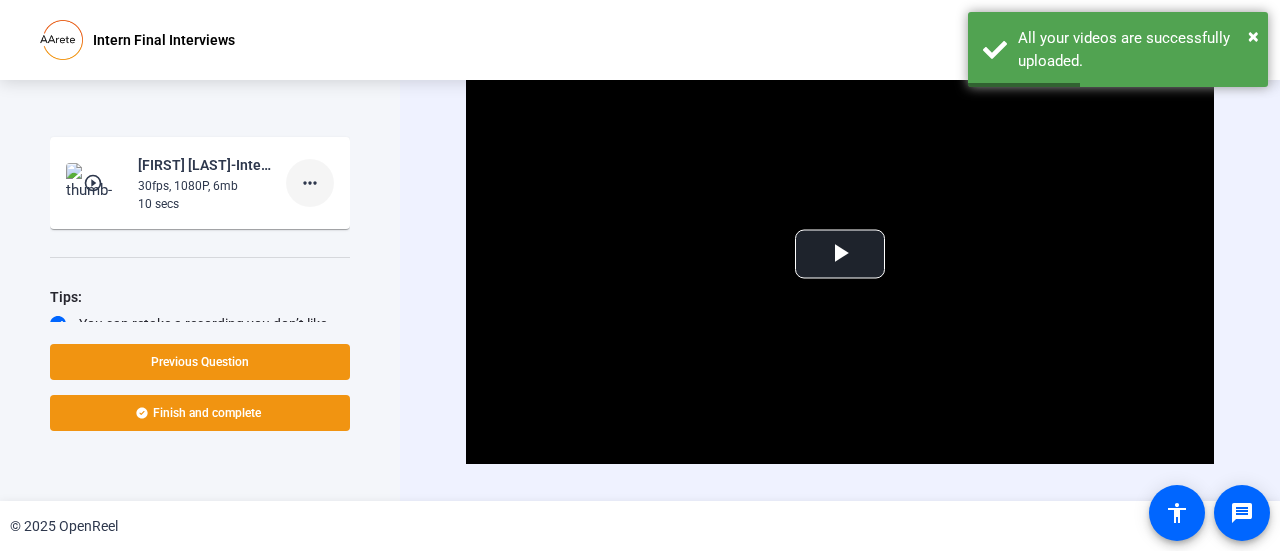 click on "more_horiz" 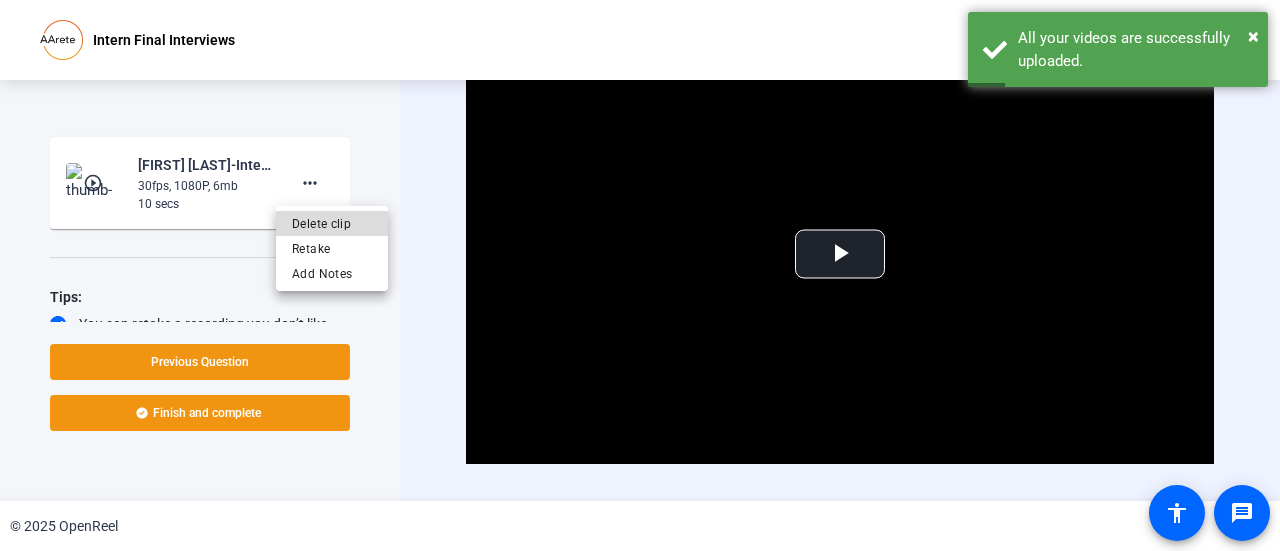 click on "Delete clip" at bounding box center [332, 224] 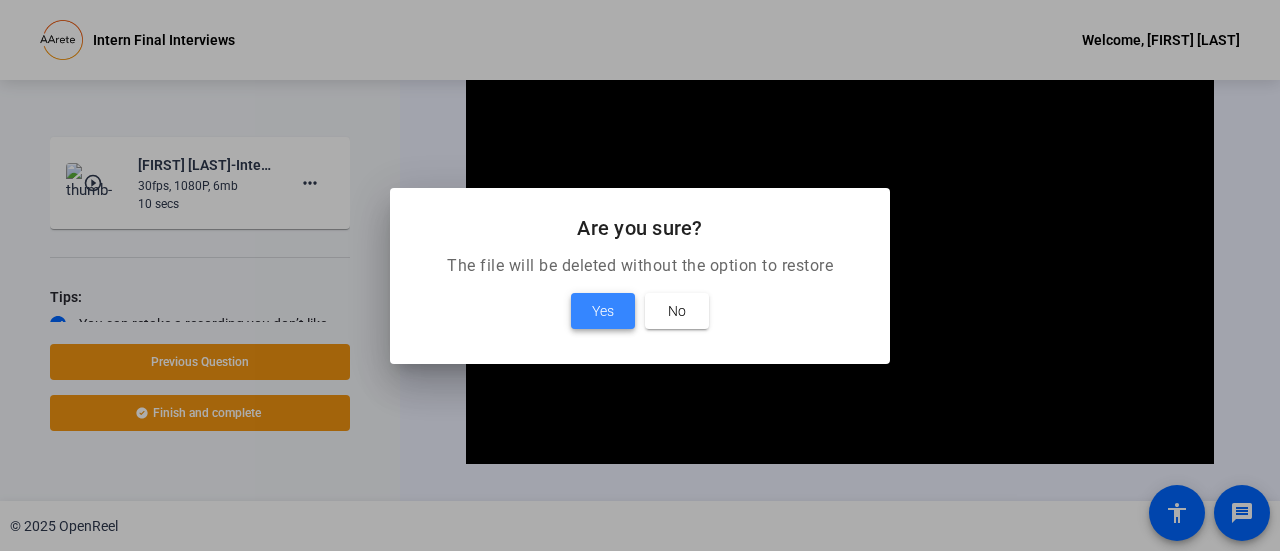 click at bounding box center (603, 311) 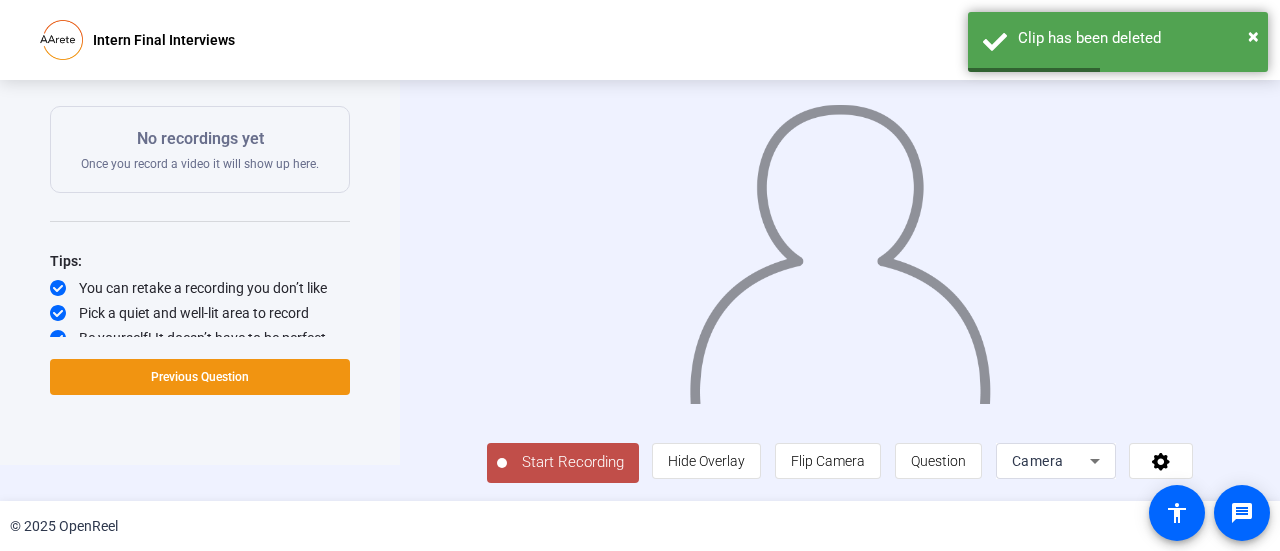 scroll, scrollTop: 44, scrollLeft: 0, axis: vertical 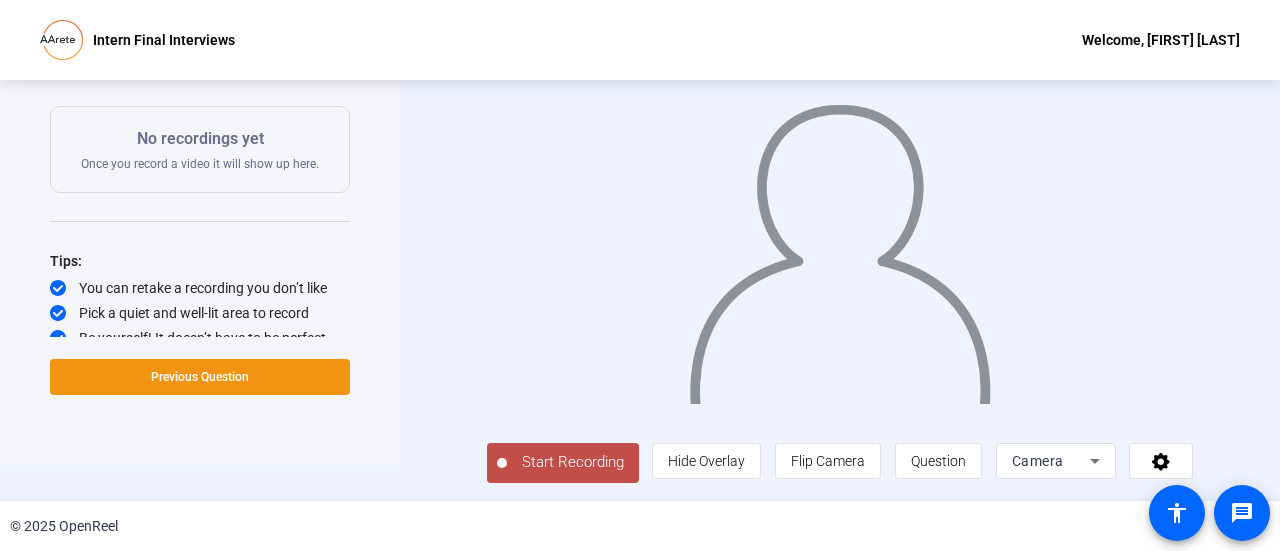 click on "Start Recording" 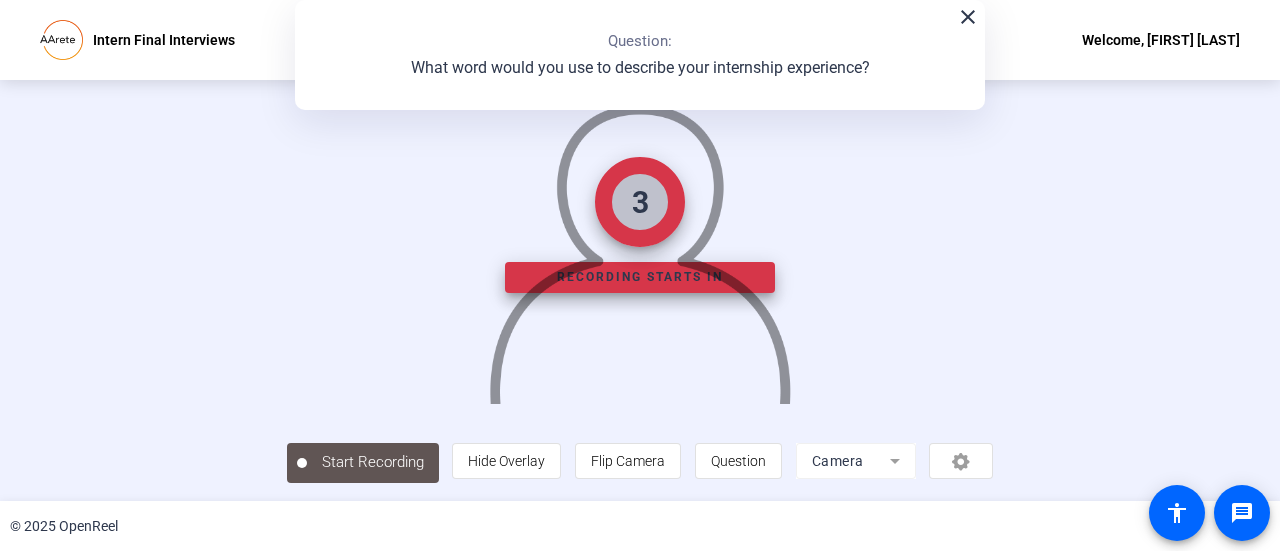 scroll, scrollTop: 0, scrollLeft: 0, axis: both 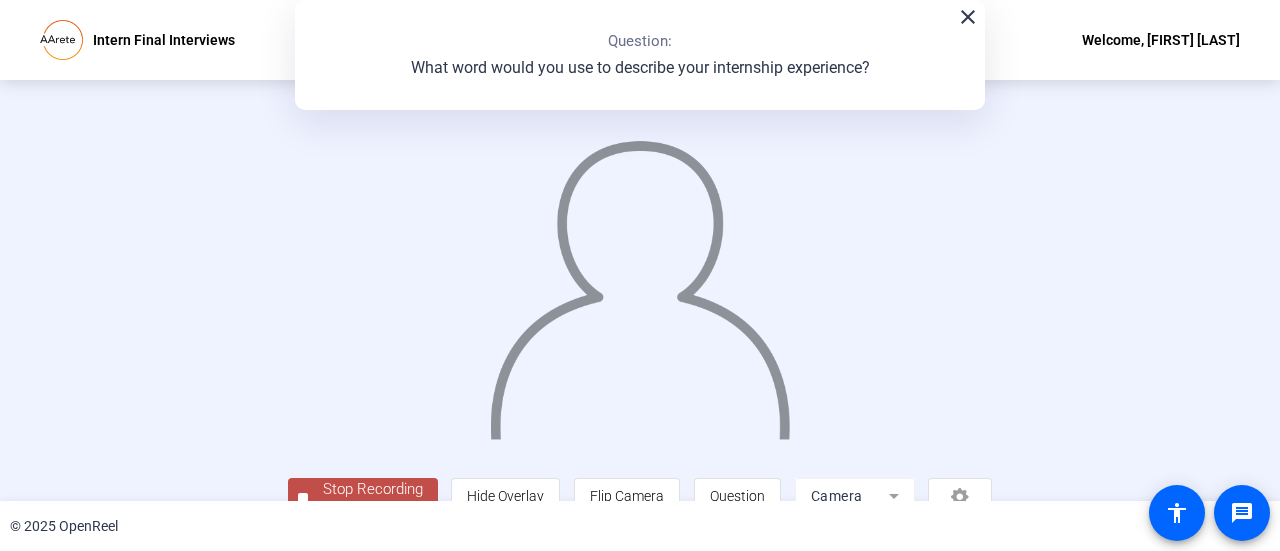 click on "close" 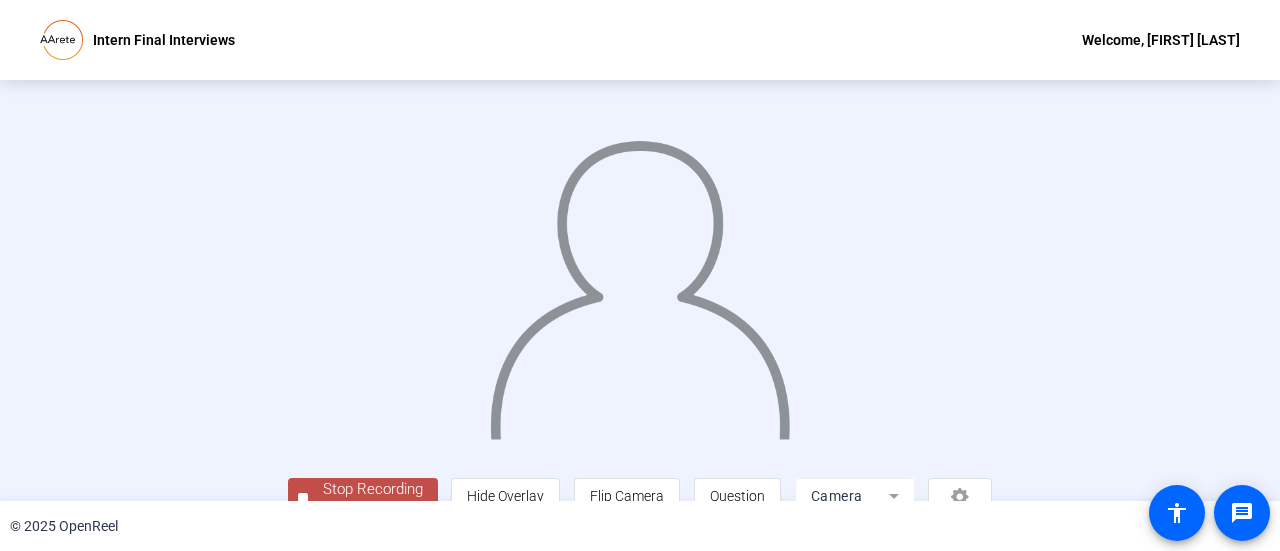 scroll, scrollTop: 140, scrollLeft: 0, axis: vertical 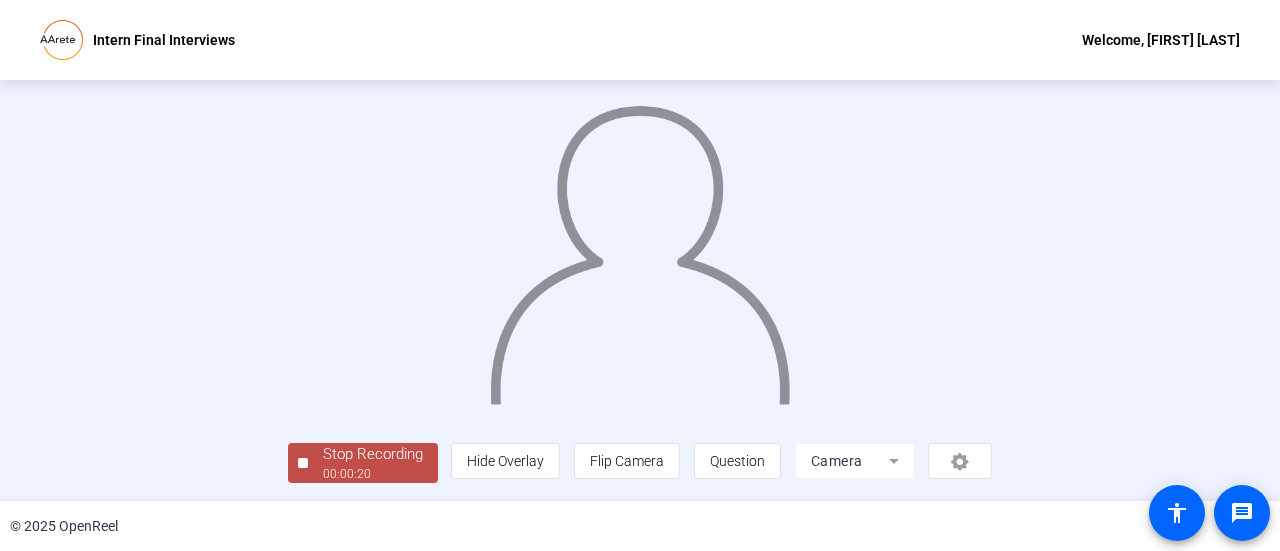 click on "00:00:20" 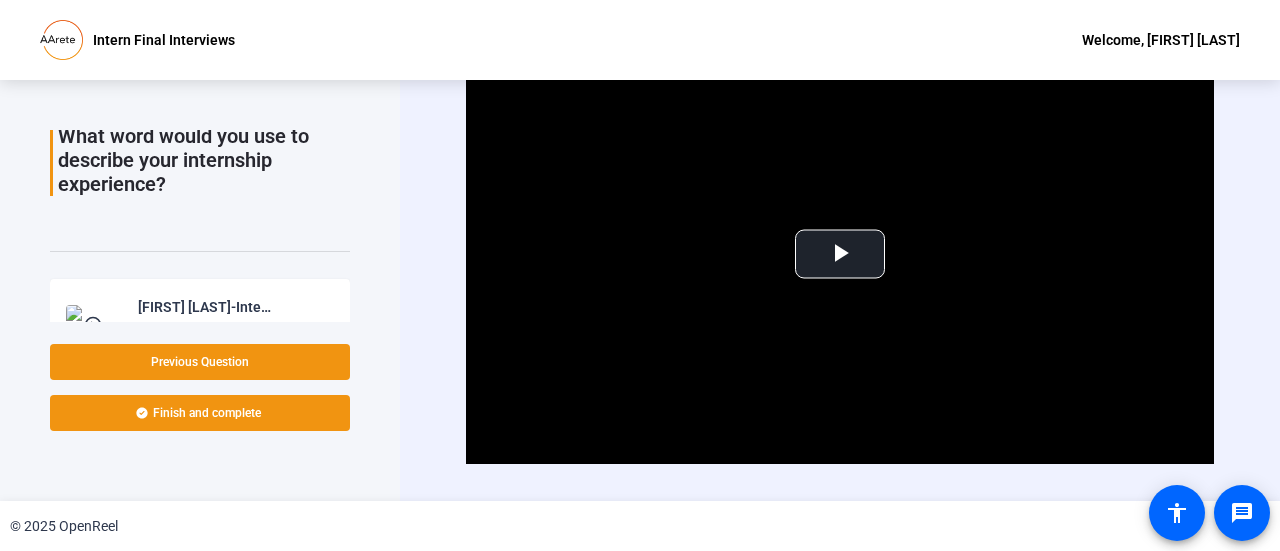 scroll, scrollTop: 129, scrollLeft: 0, axis: vertical 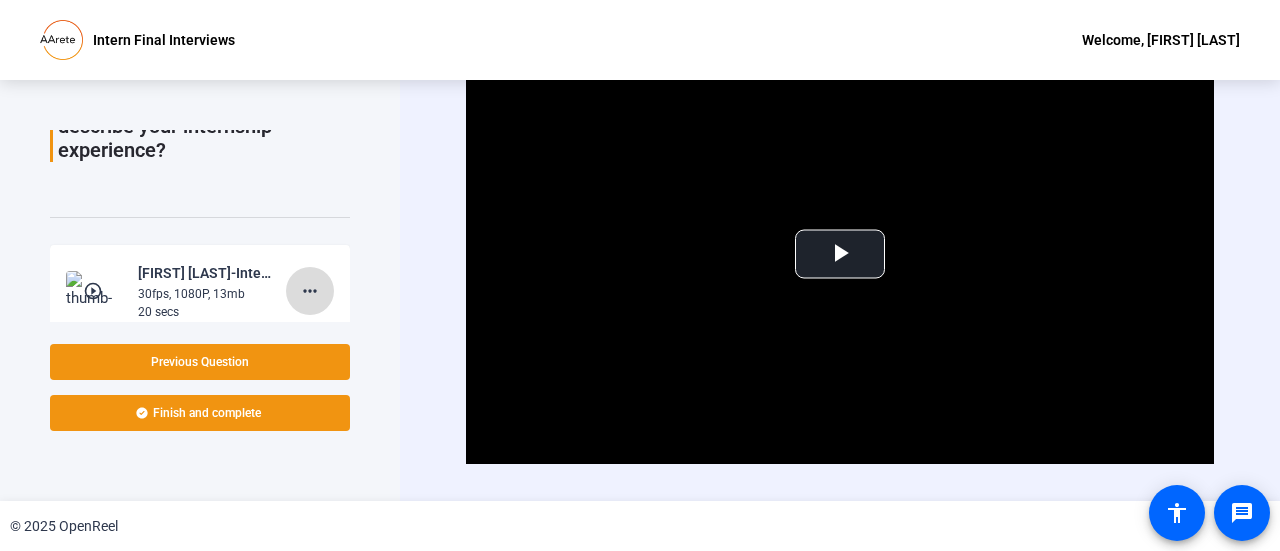 click on "more_horiz" 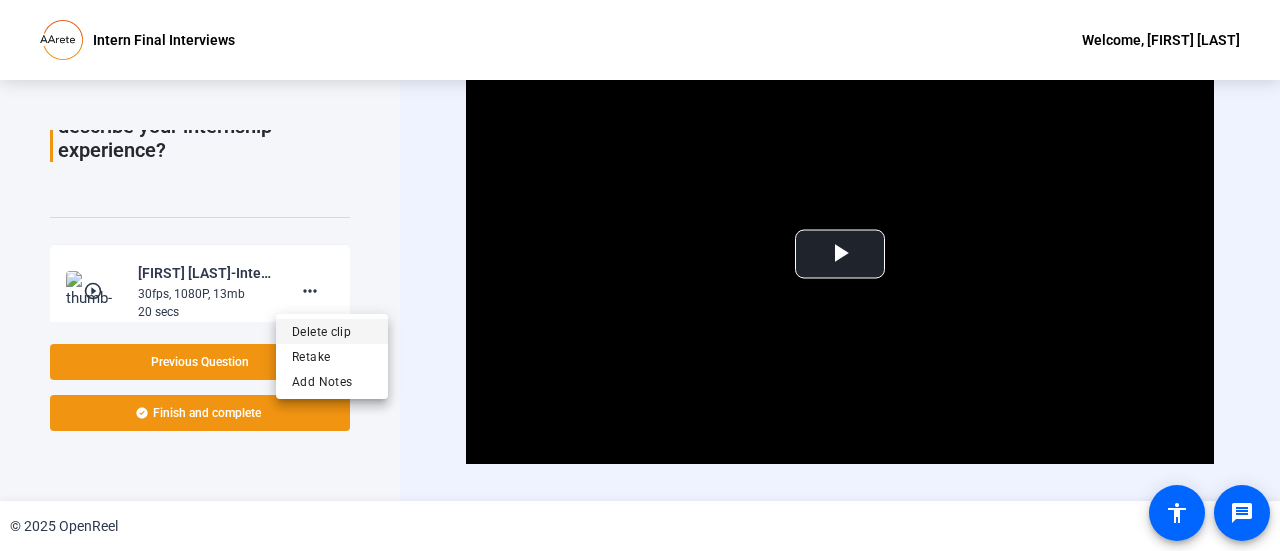 drag, startPoint x: 334, startPoint y: 341, endPoint x: 310, endPoint y: 334, distance: 25 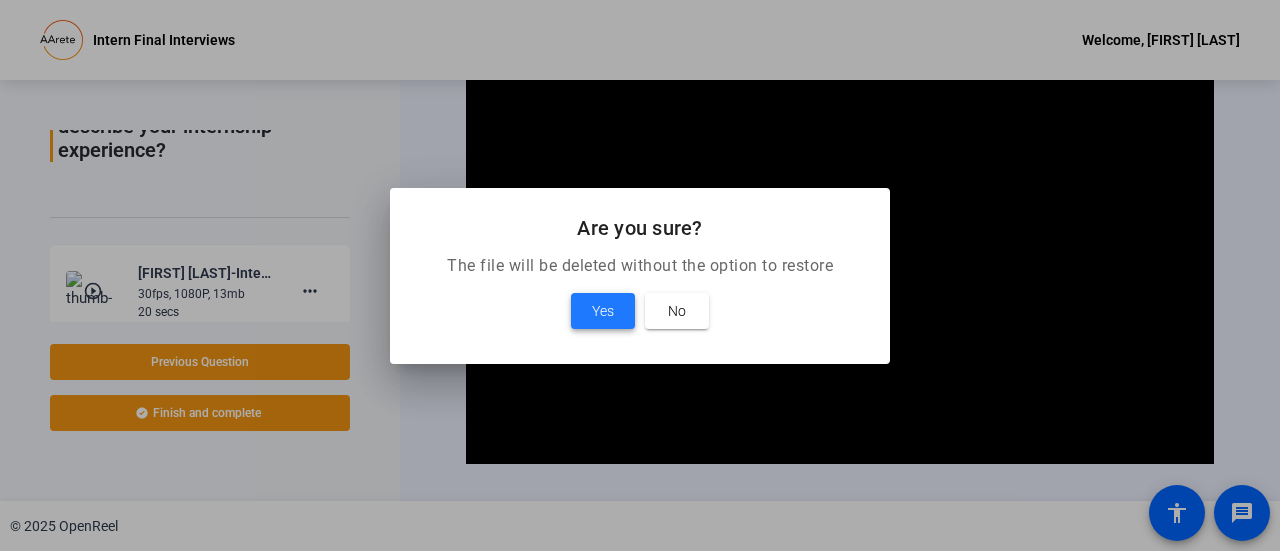 click on "Yes" at bounding box center [603, 311] 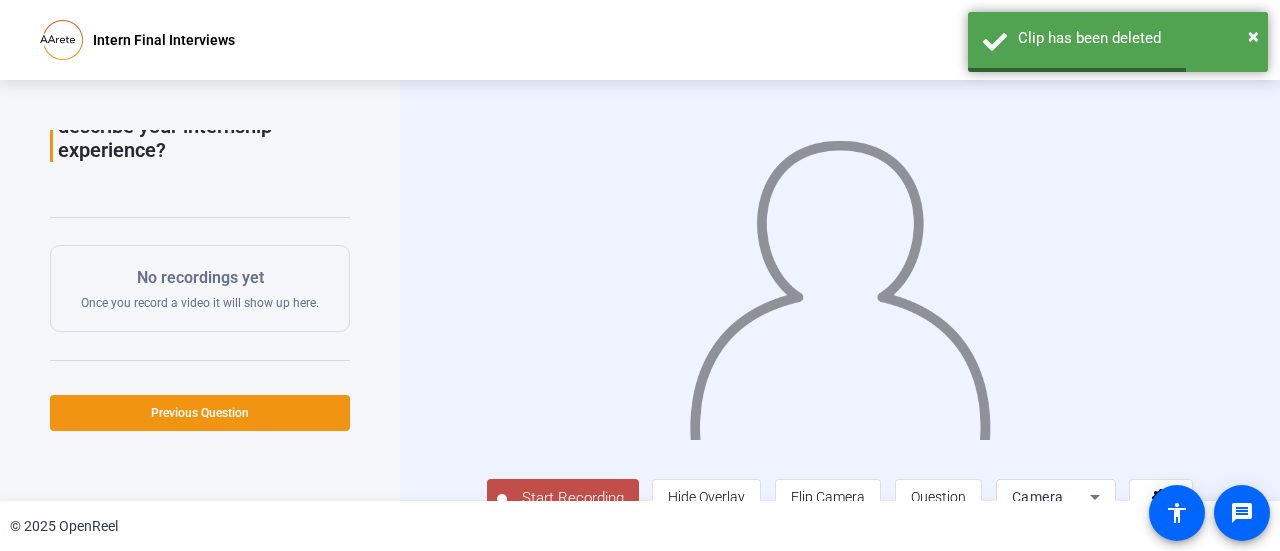 scroll, scrollTop: 44, scrollLeft: 0, axis: vertical 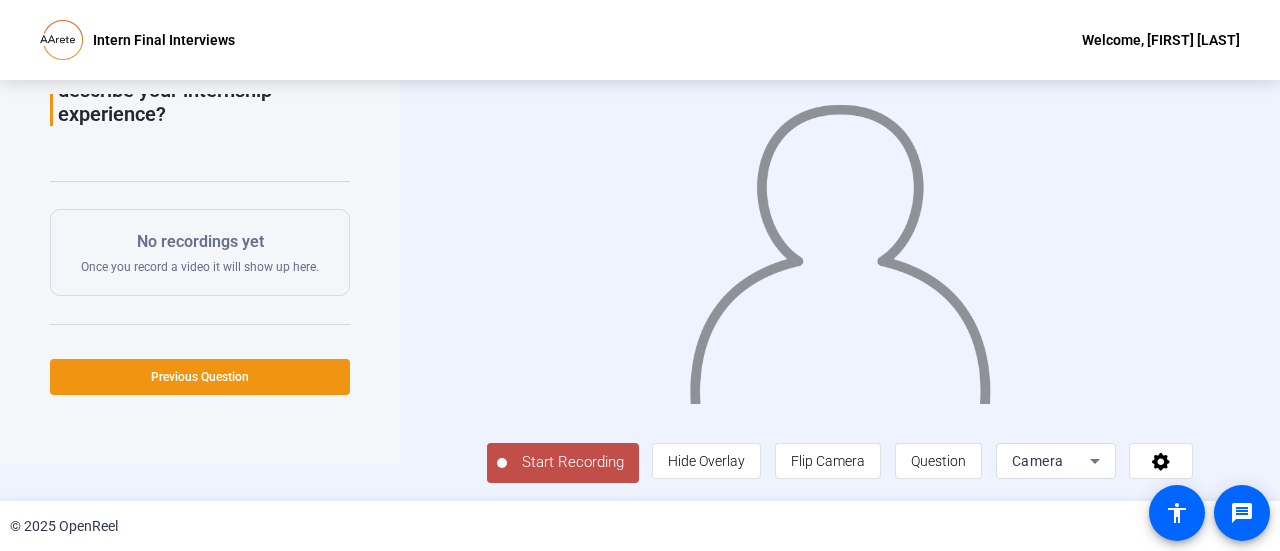 click on "Start Recording" 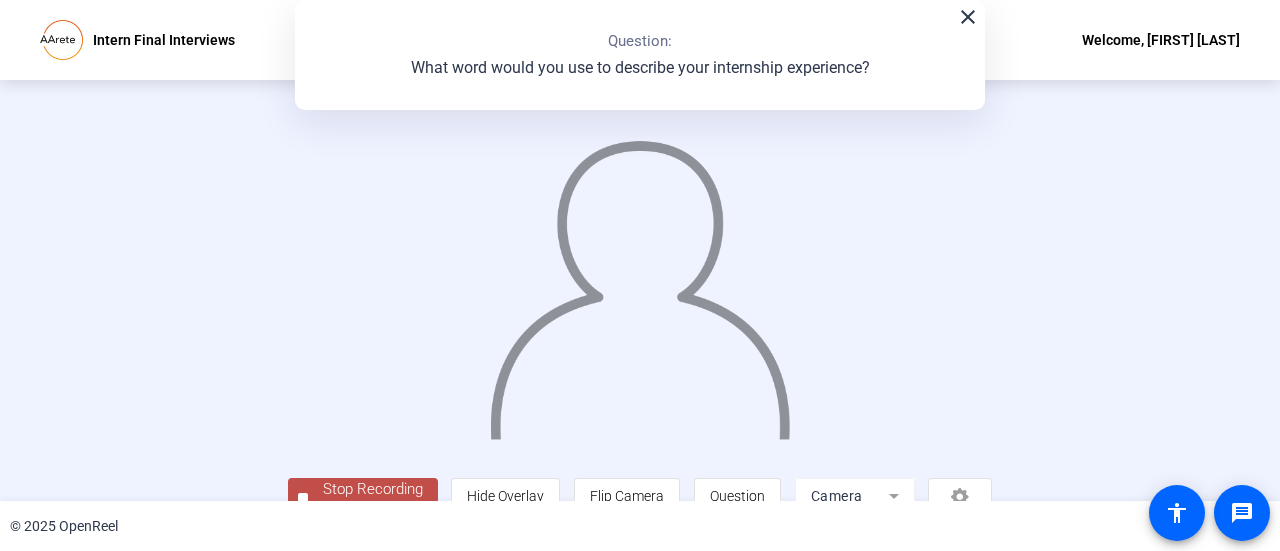 scroll, scrollTop: 140, scrollLeft: 0, axis: vertical 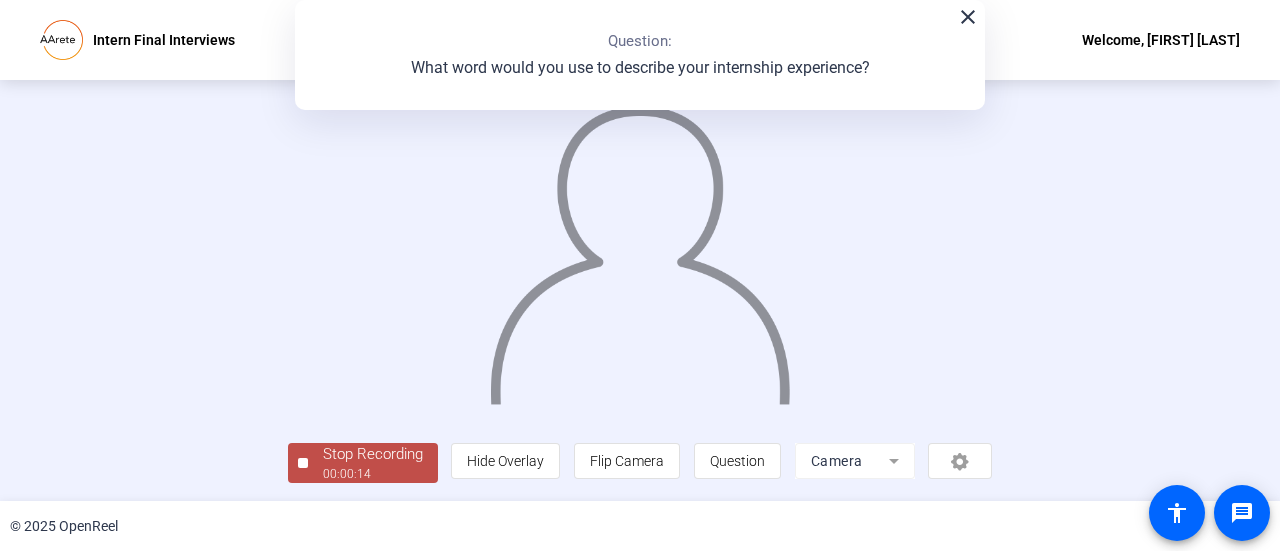 click on "Stop Recording" 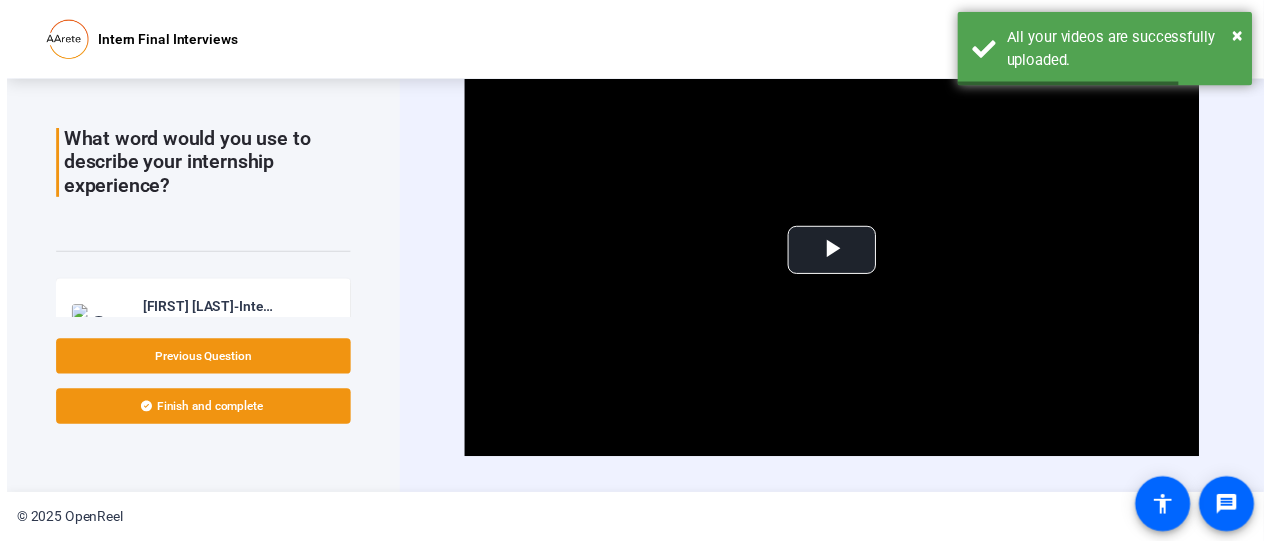 scroll, scrollTop: 40, scrollLeft: 0, axis: vertical 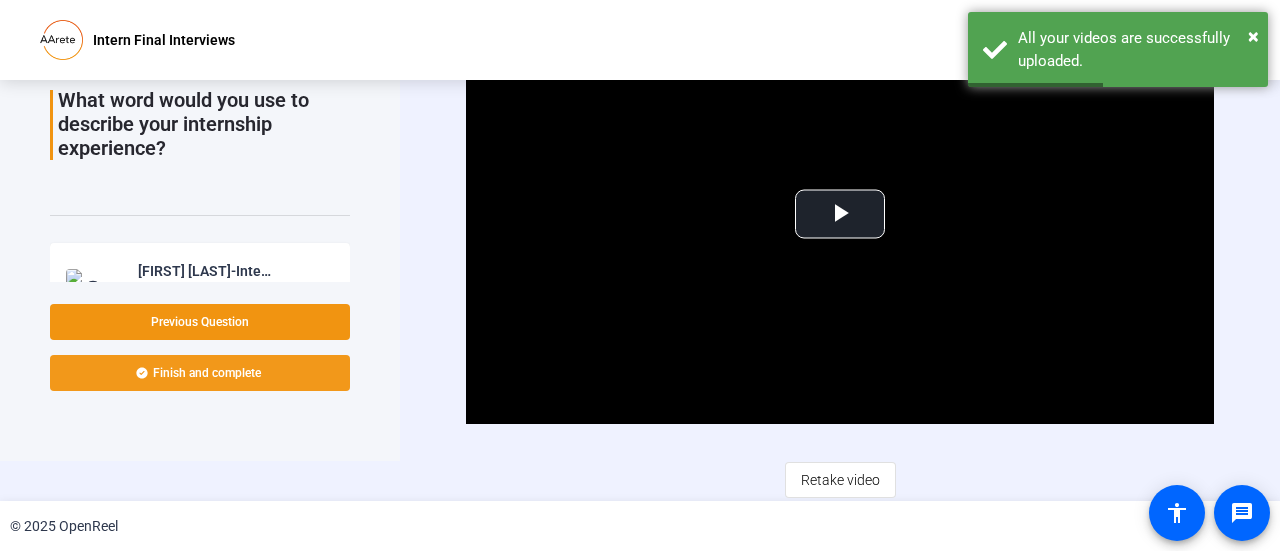 click 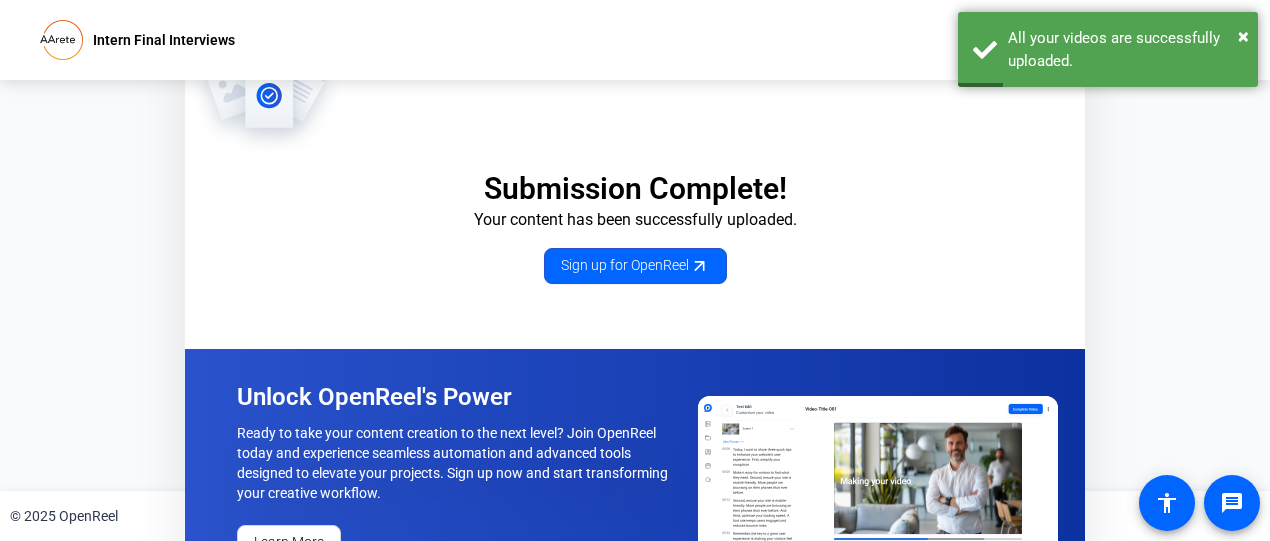scroll, scrollTop: 63, scrollLeft: 0, axis: vertical 